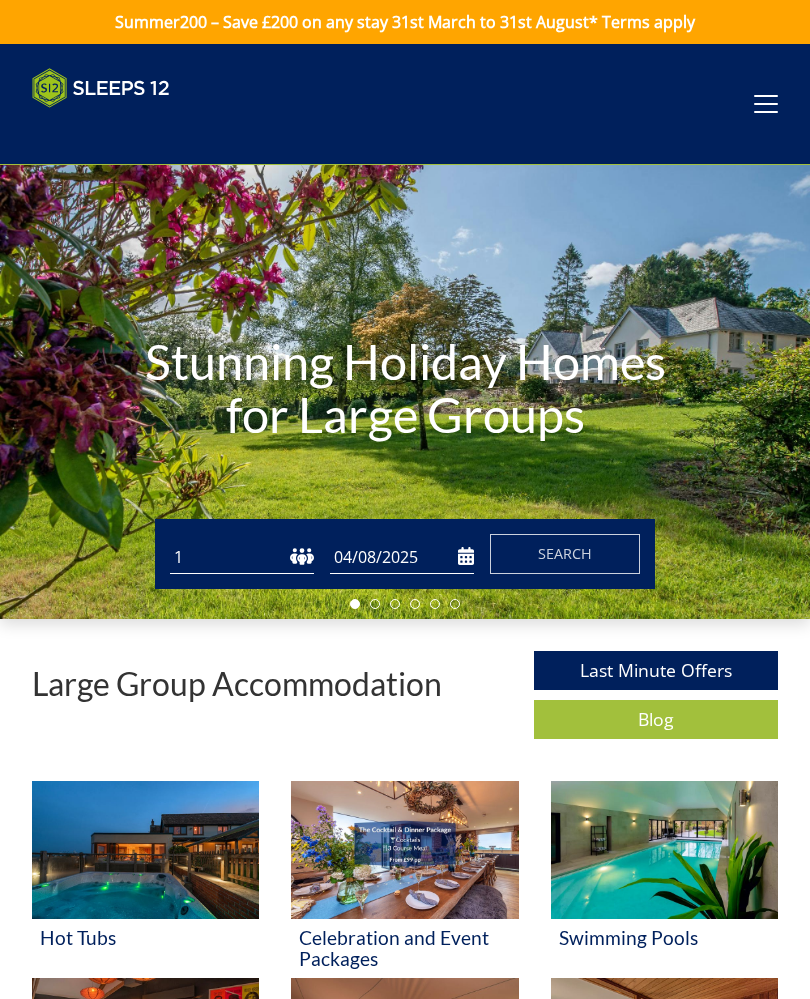 scroll, scrollTop: 0, scrollLeft: 0, axis: both 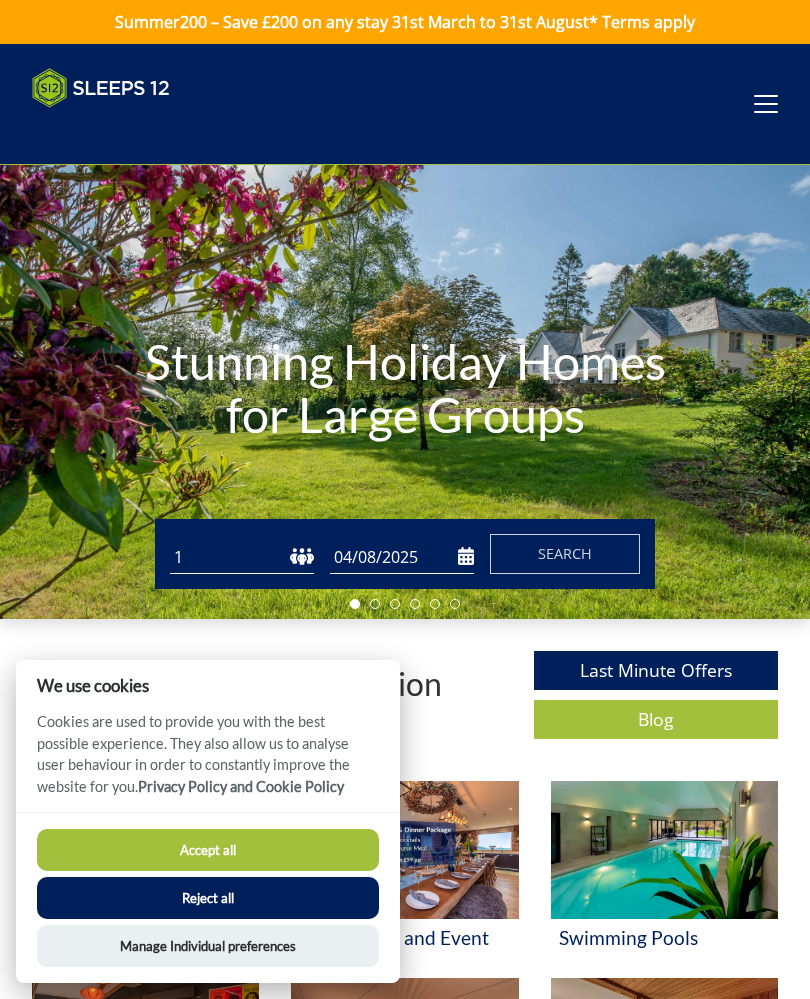 click on "Stunning Holiday Homes for Large Groups" at bounding box center (405, 392) 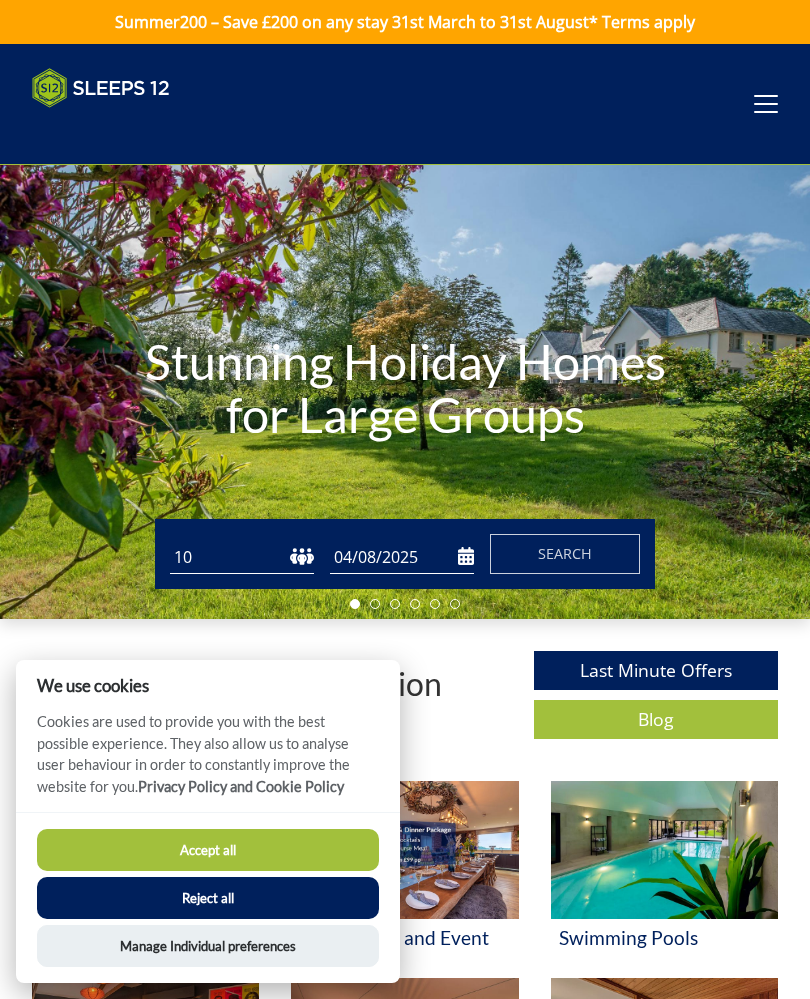 click on "04/08/2025" at bounding box center [402, 557] 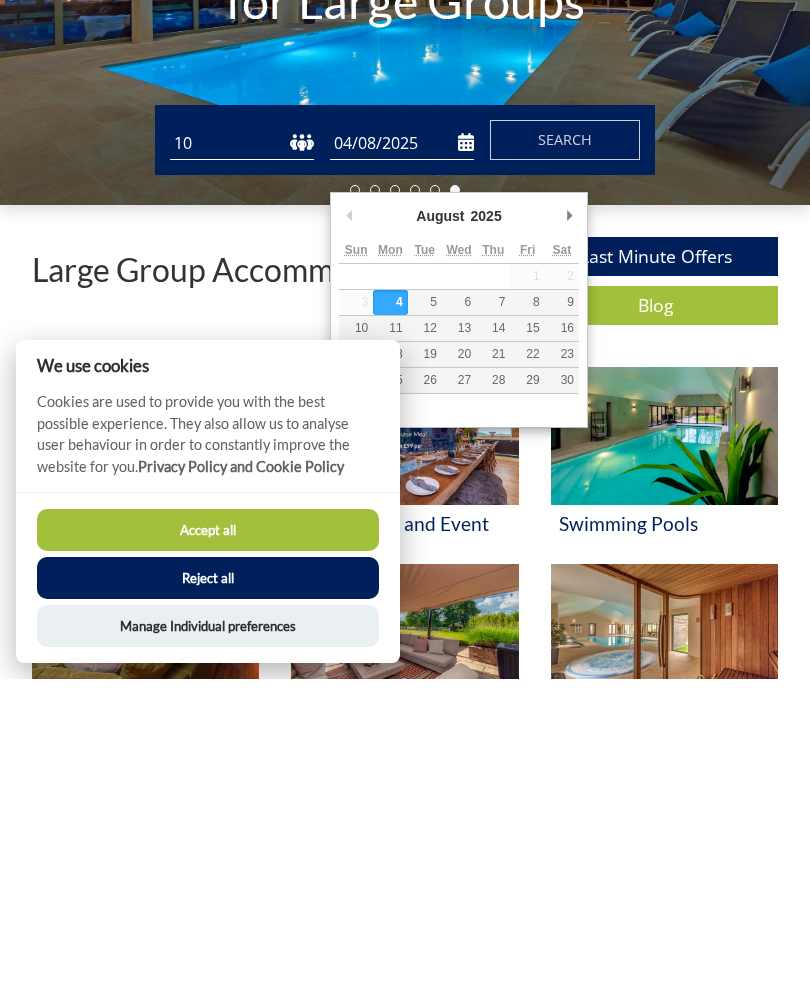 scroll, scrollTop: 67, scrollLeft: 0, axis: vertical 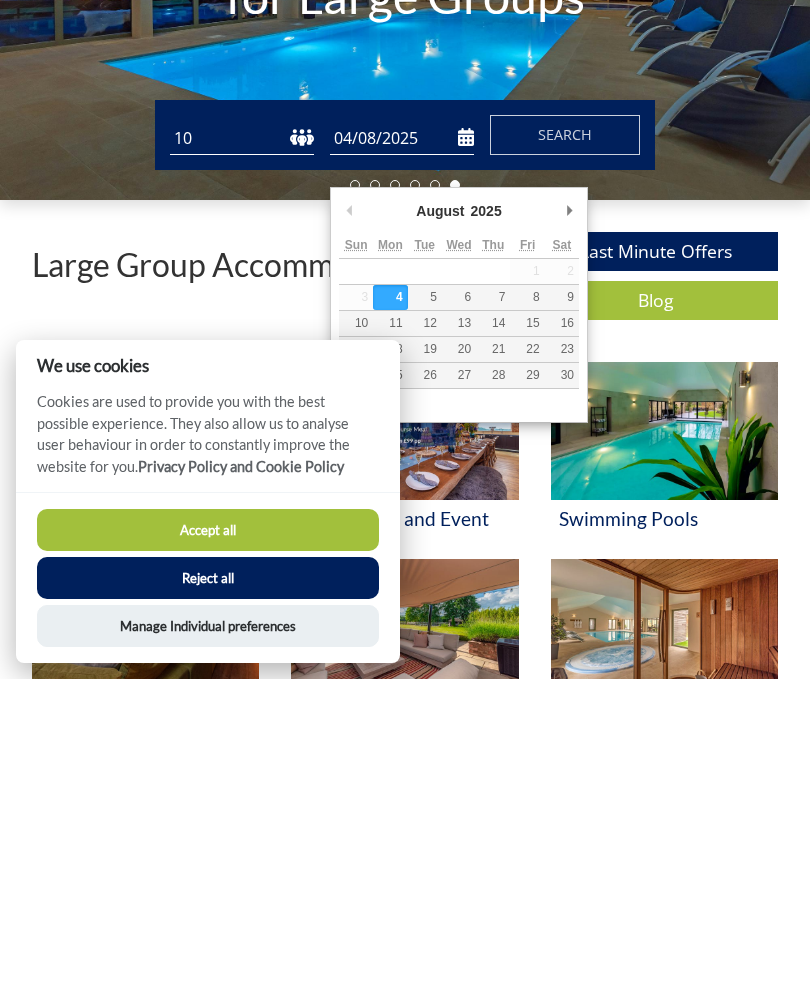 click on "Accept all" at bounding box center (208, 850) 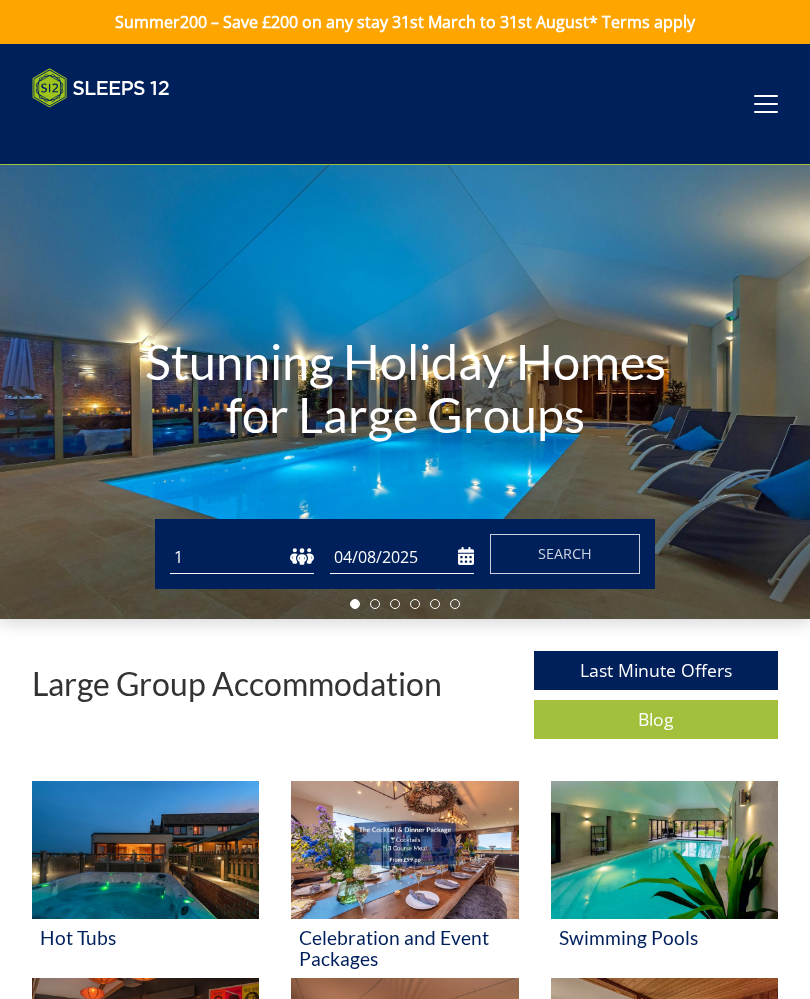 scroll, scrollTop: 0, scrollLeft: 0, axis: both 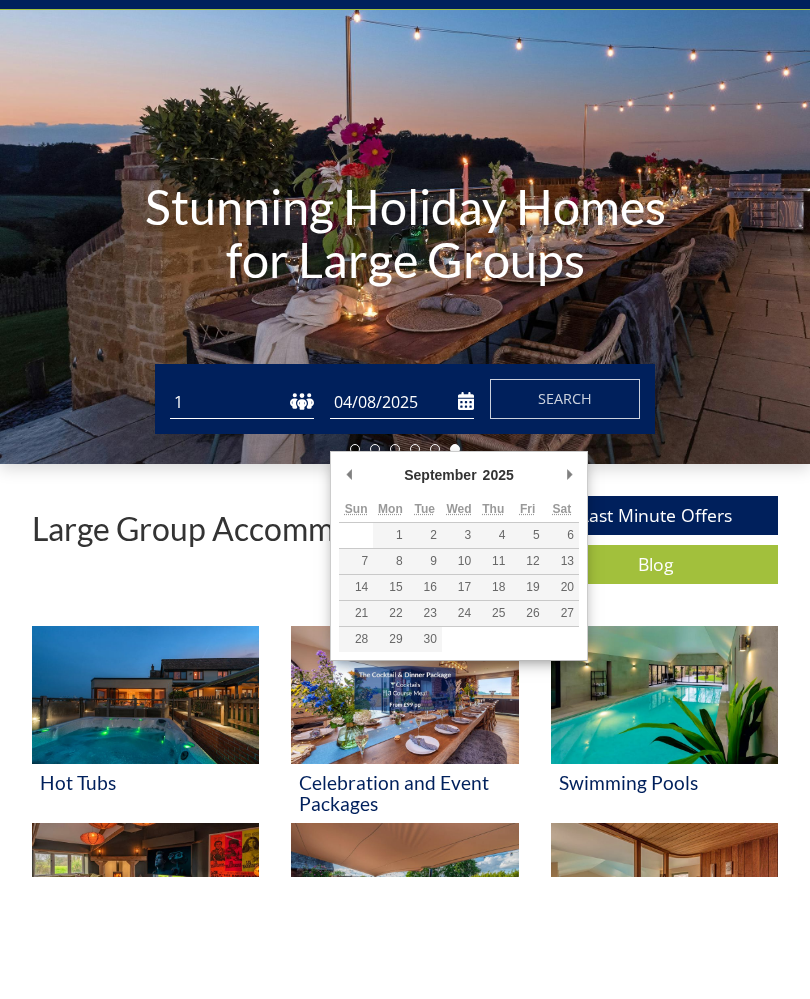 type on "[DATE]" 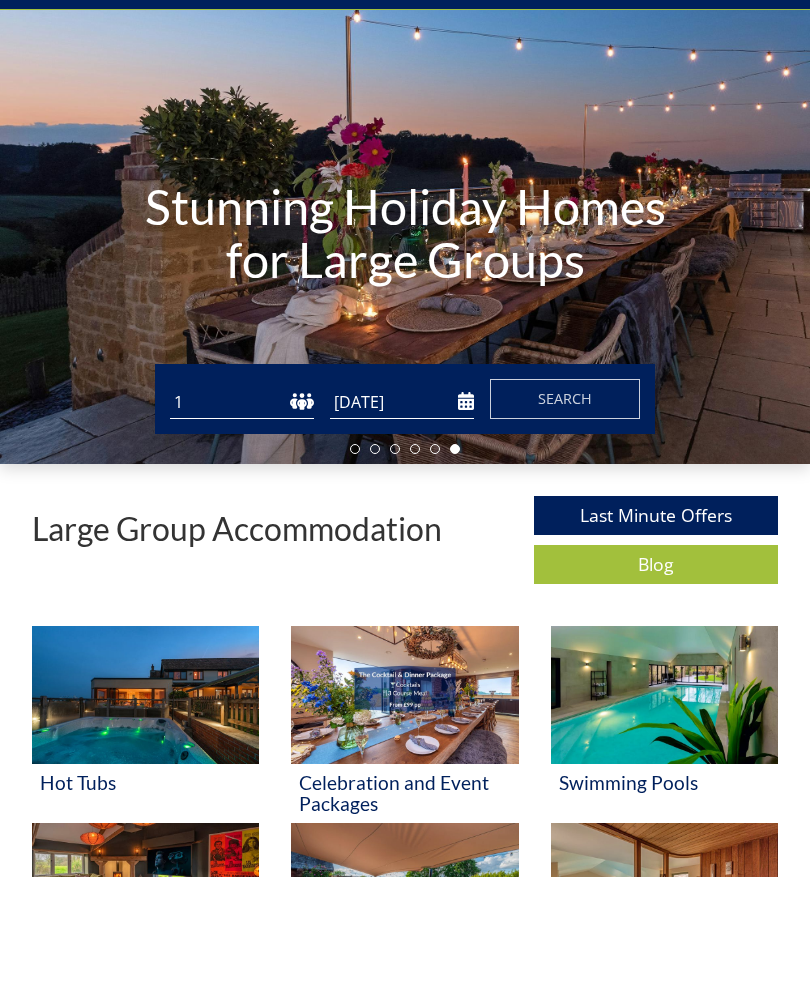 scroll, scrollTop: 123, scrollLeft: 0, axis: vertical 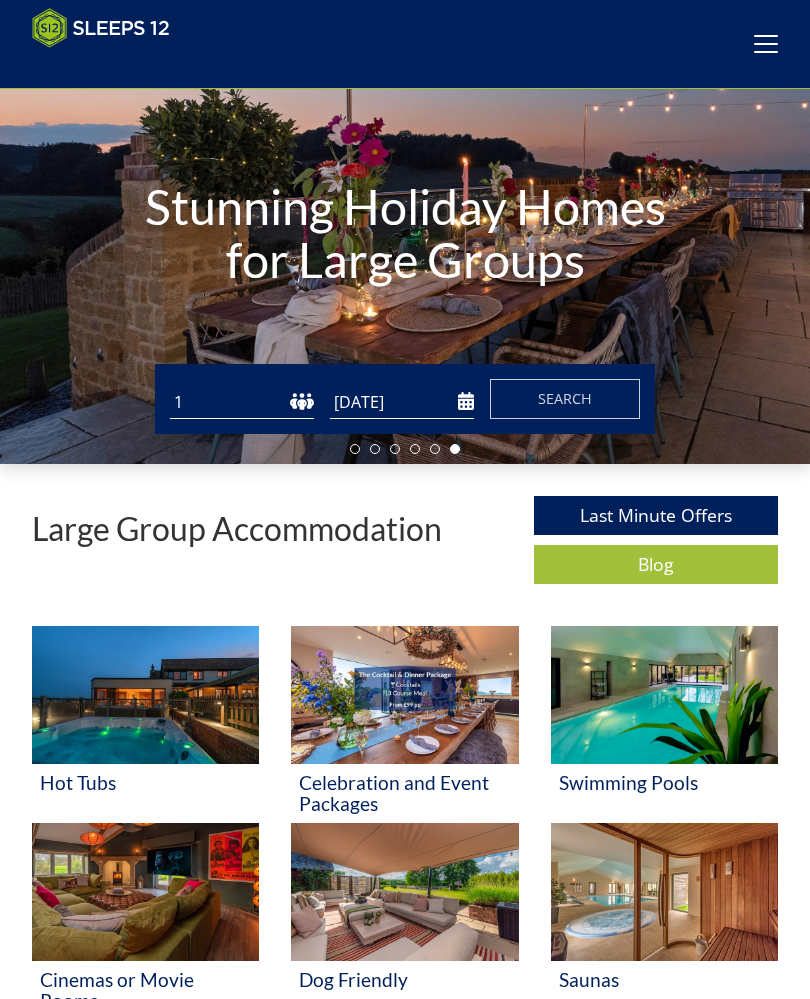 click on "1
2
3
4
5
6
7
8
9
10
11
12
13
14
15
16
17
18
19
20
21
22
23
24
25
26
27
28
29
30
31
32" at bounding box center (242, 402) 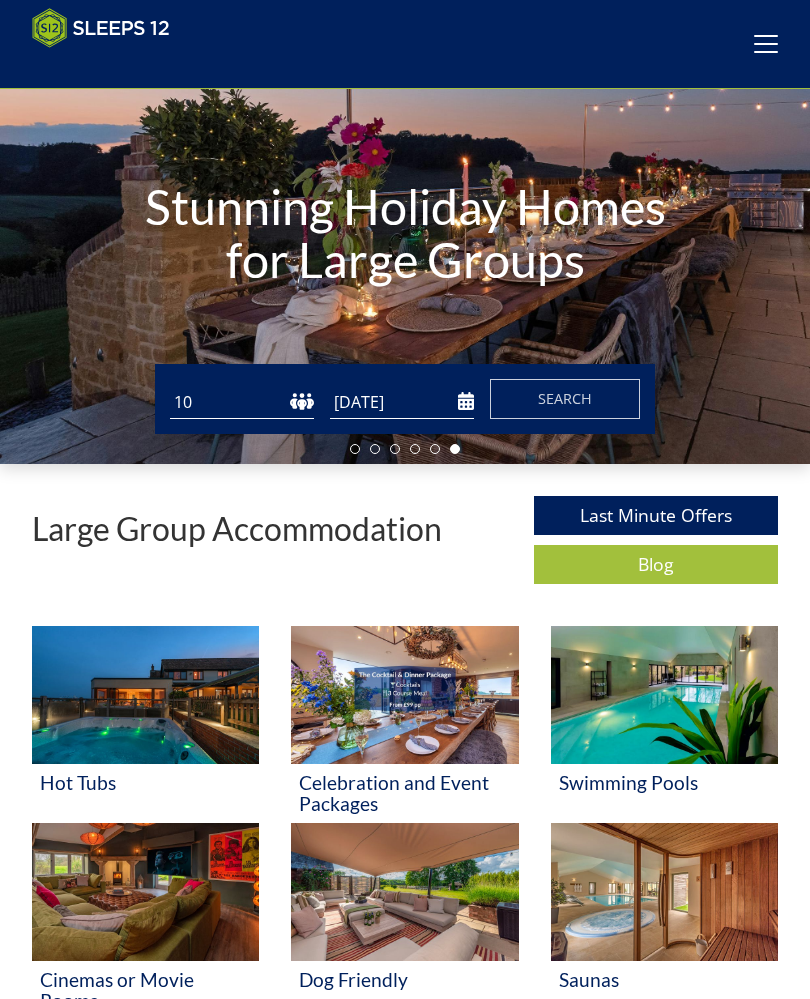 click on "Search" at bounding box center (565, 399) 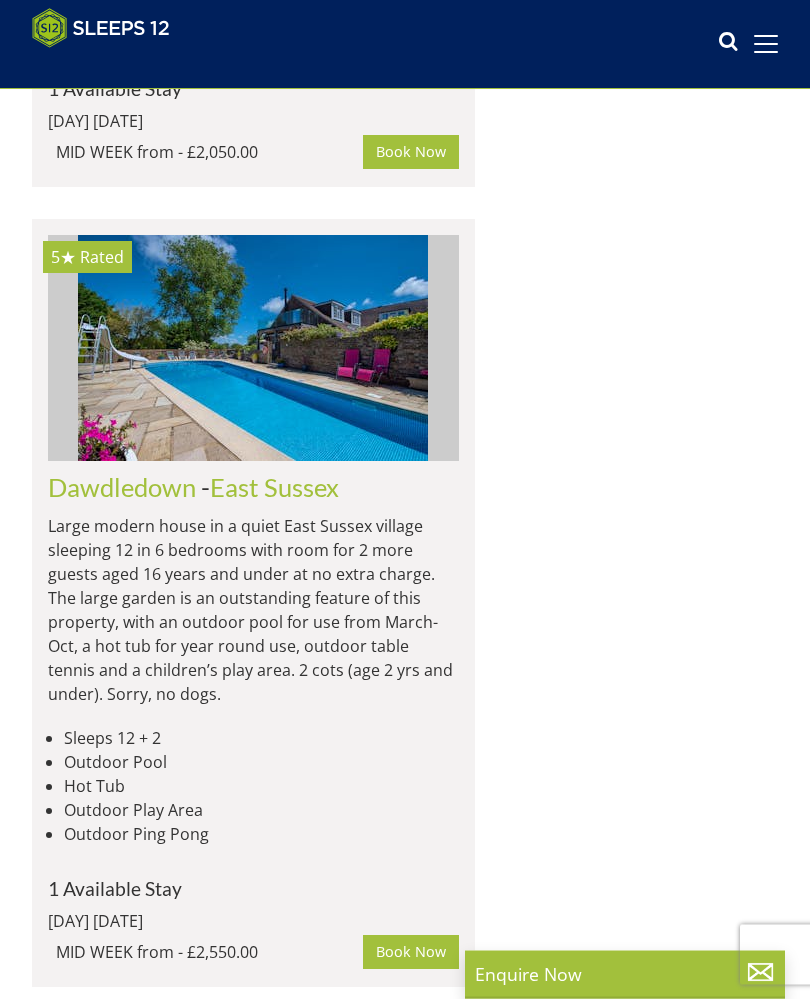 scroll, scrollTop: 5455, scrollLeft: 0, axis: vertical 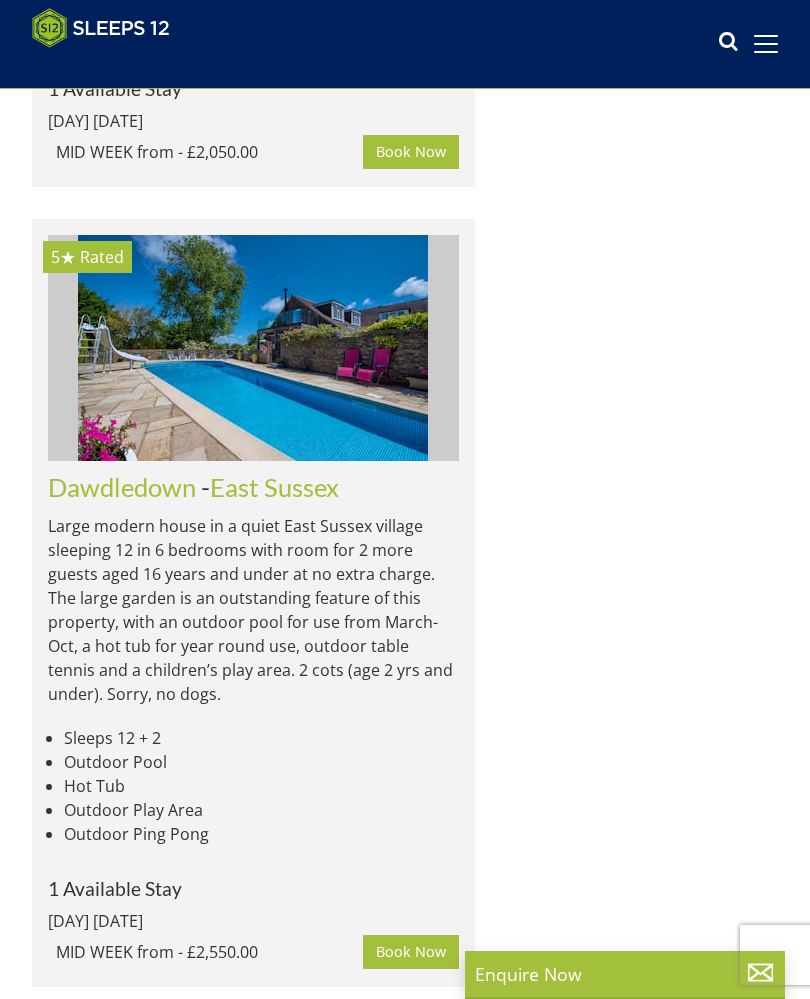 click at bounding box center (253, -1440) 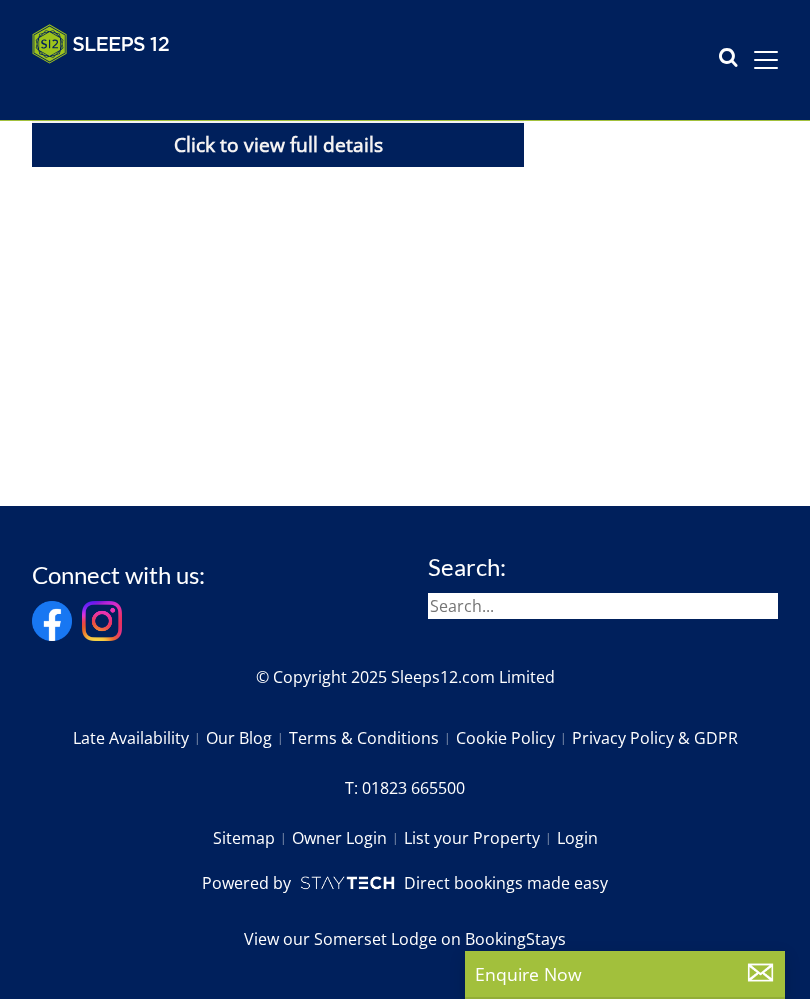 scroll, scrollTop: 0, scrollLeft: 0, axis: both 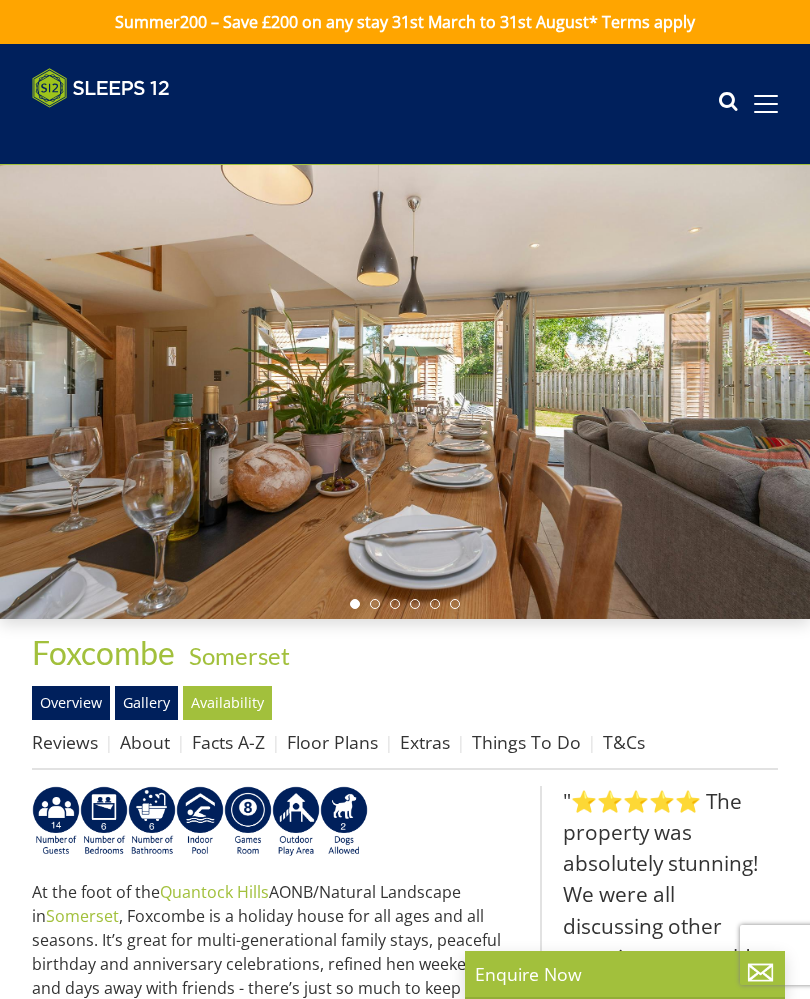click on "Gallery" at bounding box center (146, 703) 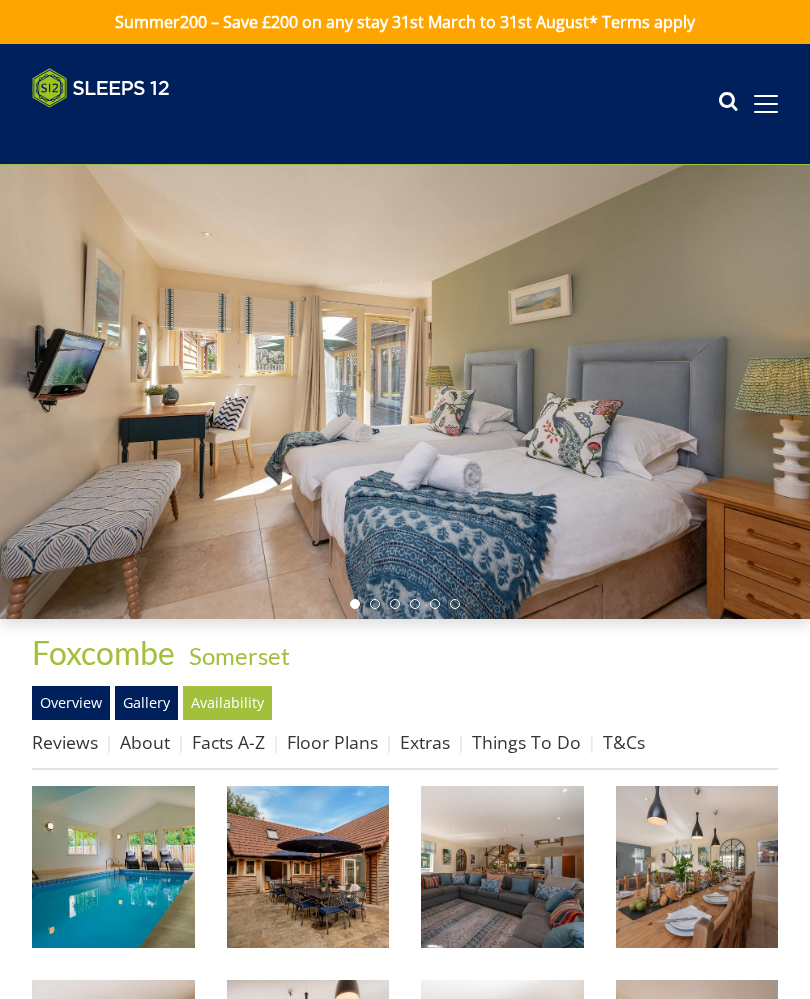click at bounding box center (113, 867) 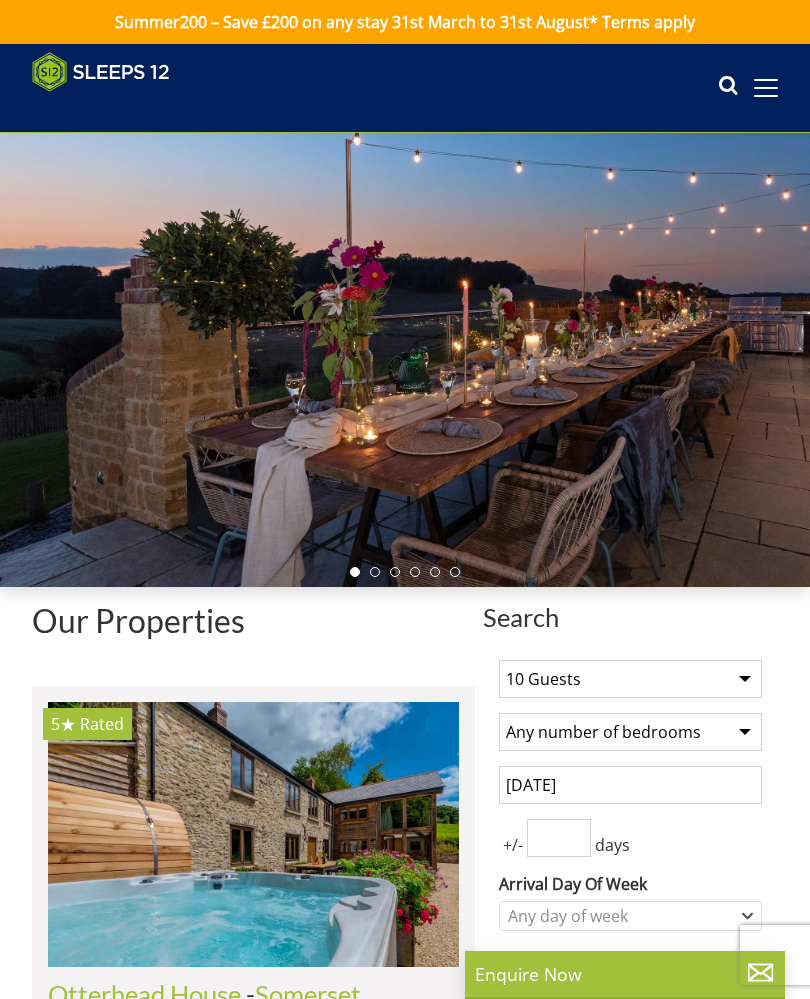 scroll, scrollTop: 5455, scrollLeft: 0, axis: vertical 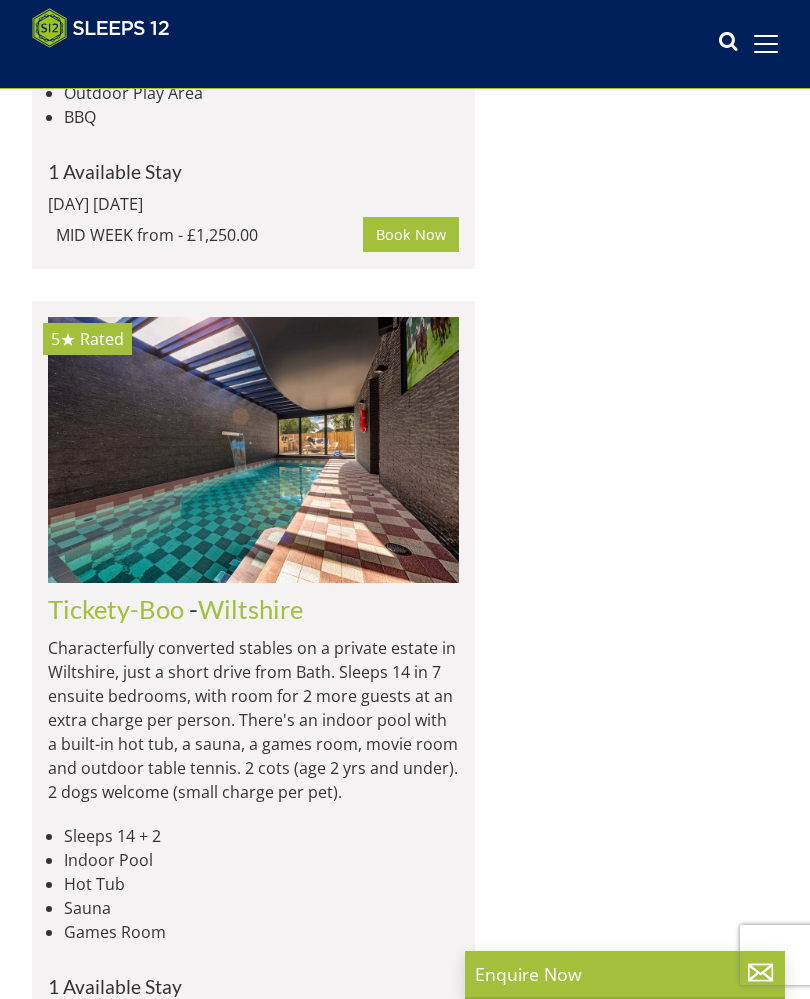 click on "Cockercombe" at bounding box center [124, -182] 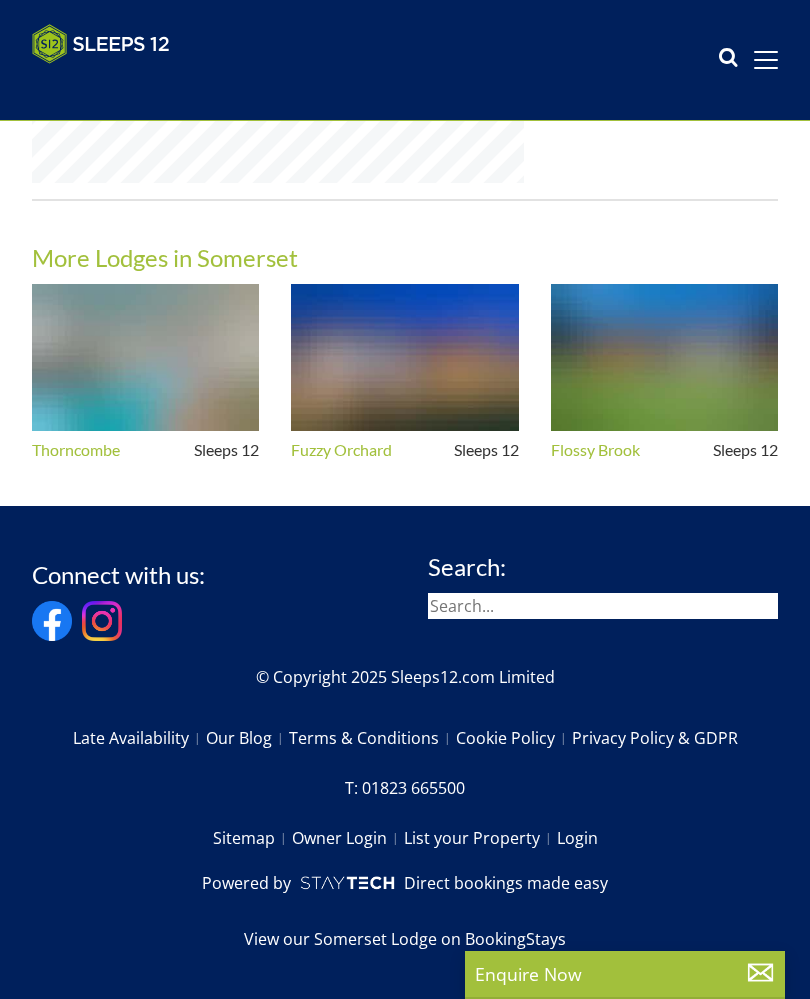 scroll, scrollTop: 0, scrollLeft: 0, axis: both 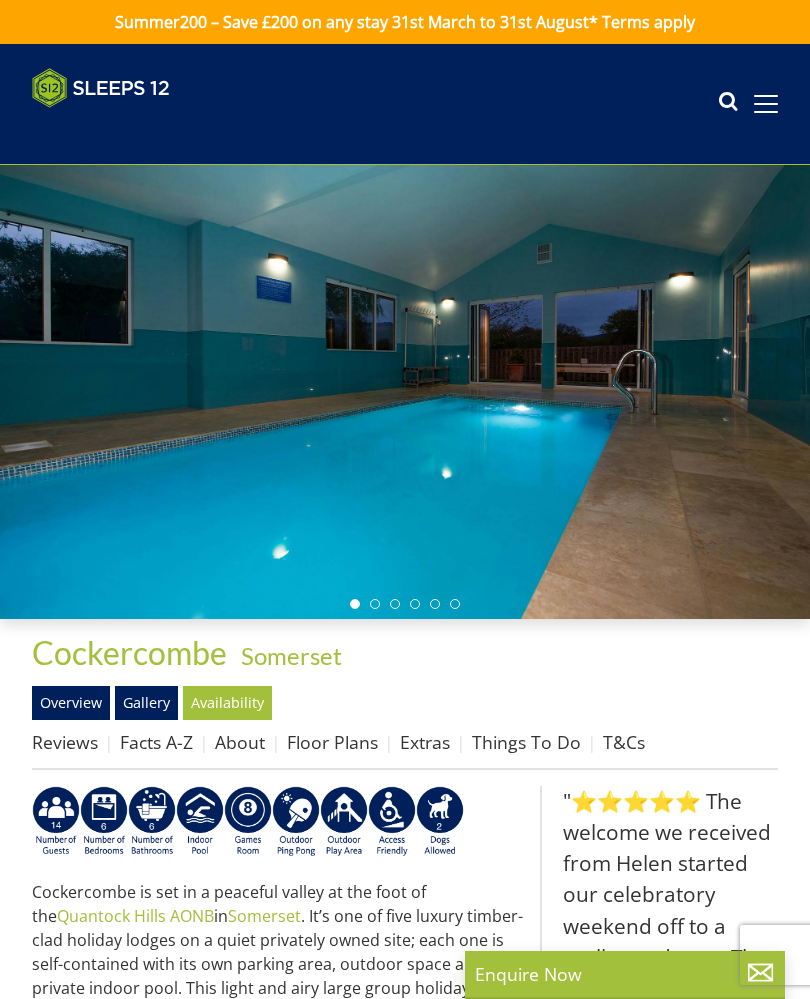 click on "Gallery" at bounding box center (146, 703) 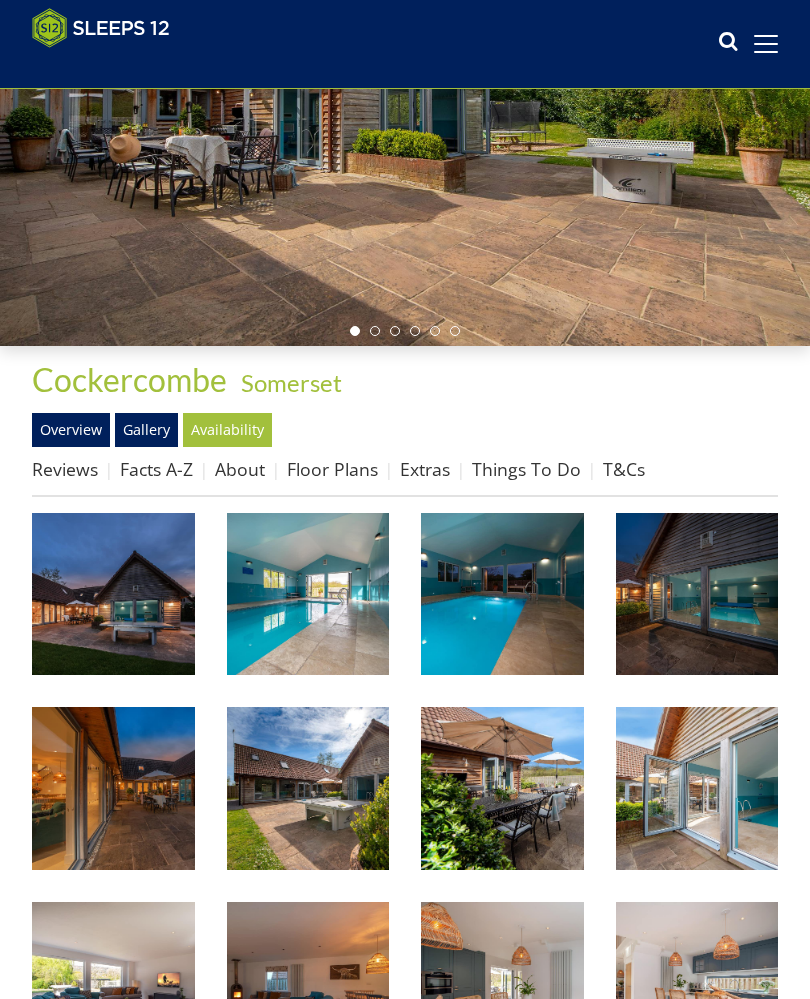 scroll, scrollTop: 241, scrollLeft: 0, axis: vertical 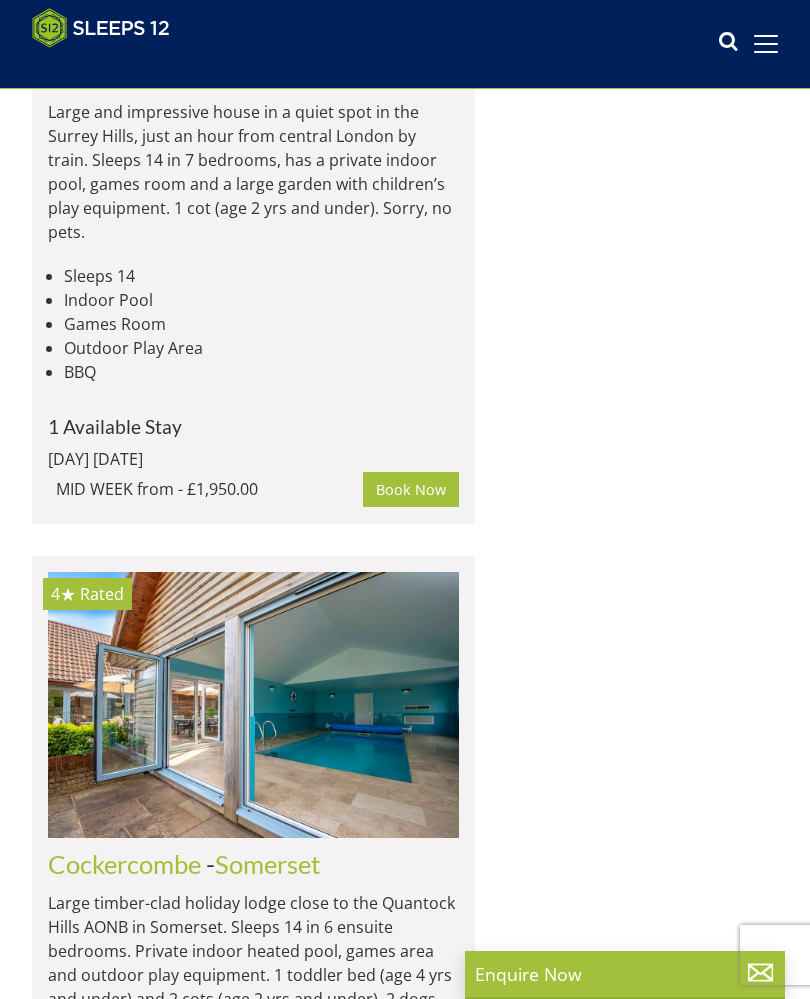 click on "Cockercombe" at bounding box center (124, 864) 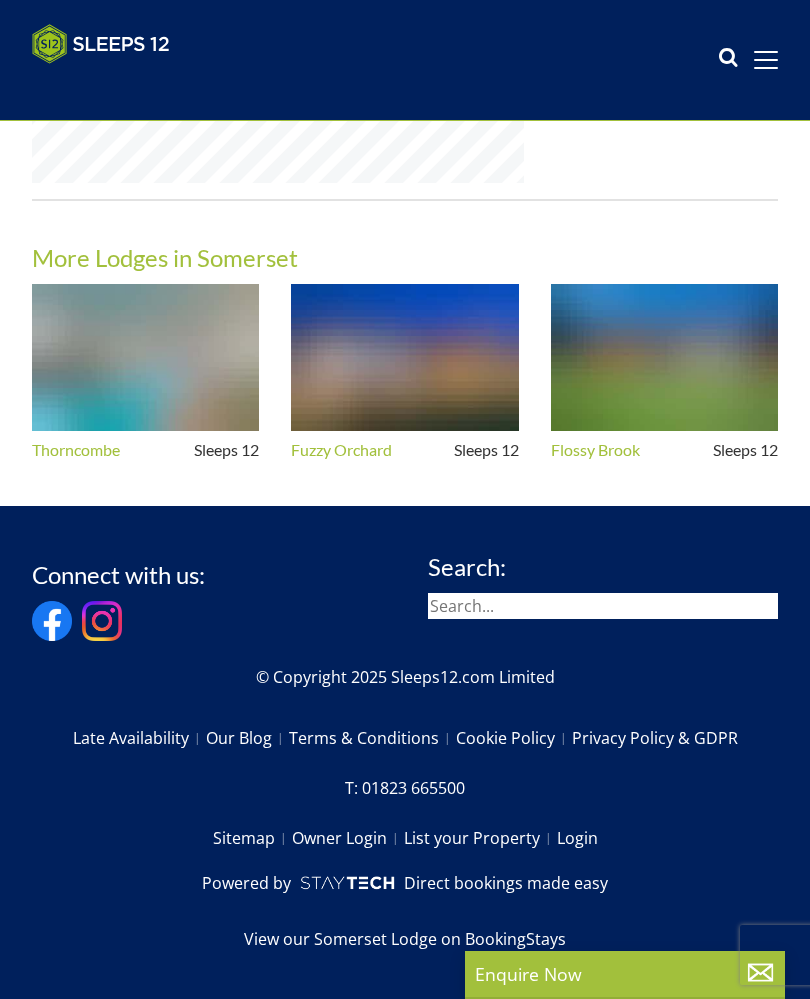 scroll, scrollTop: 0, scrollLeft: 0, axis: both 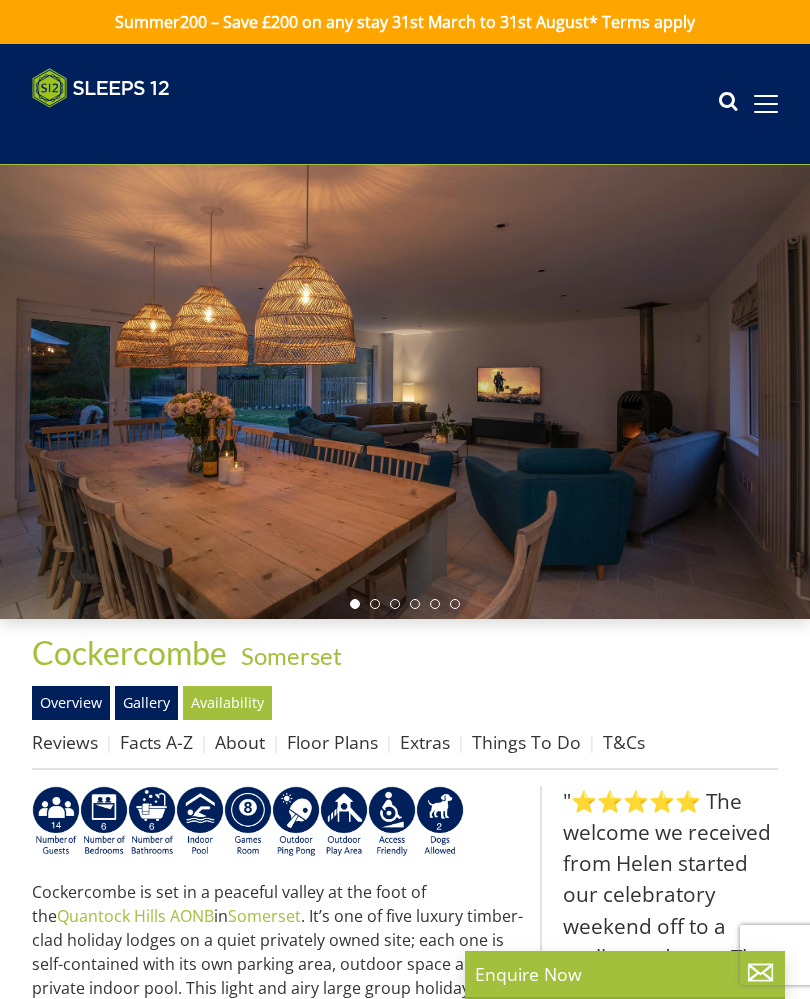 click on "Cockercombe" at bounding box center (129, 652) 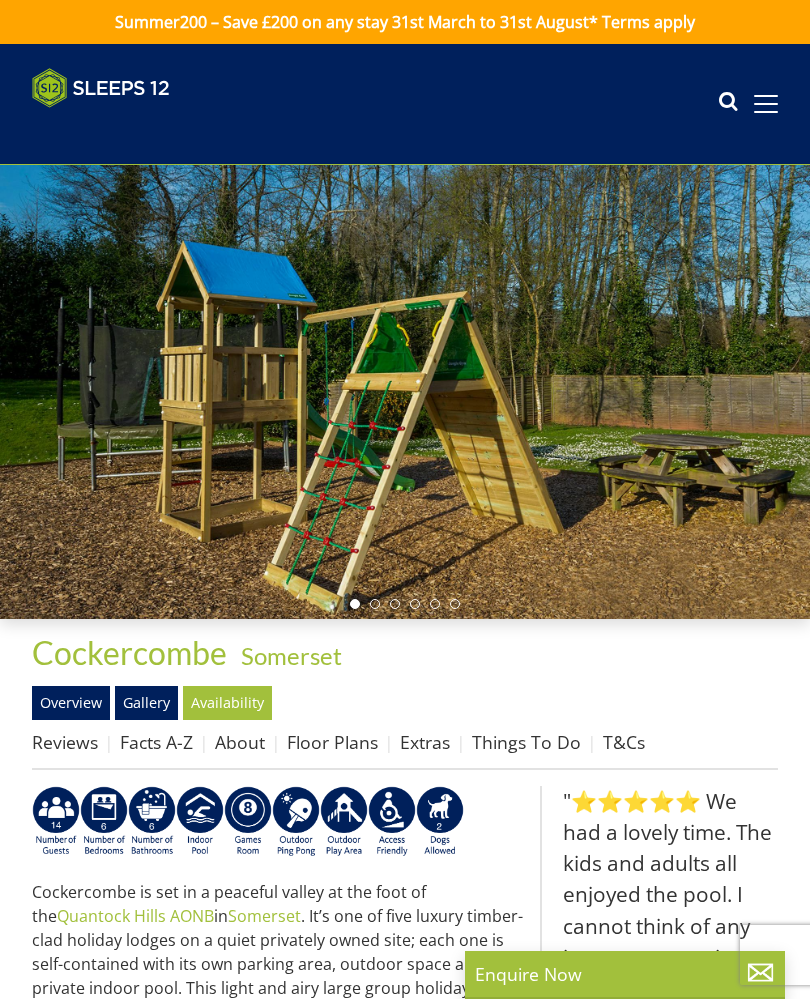 click on "Gallery" at bounding box center (146, 703) 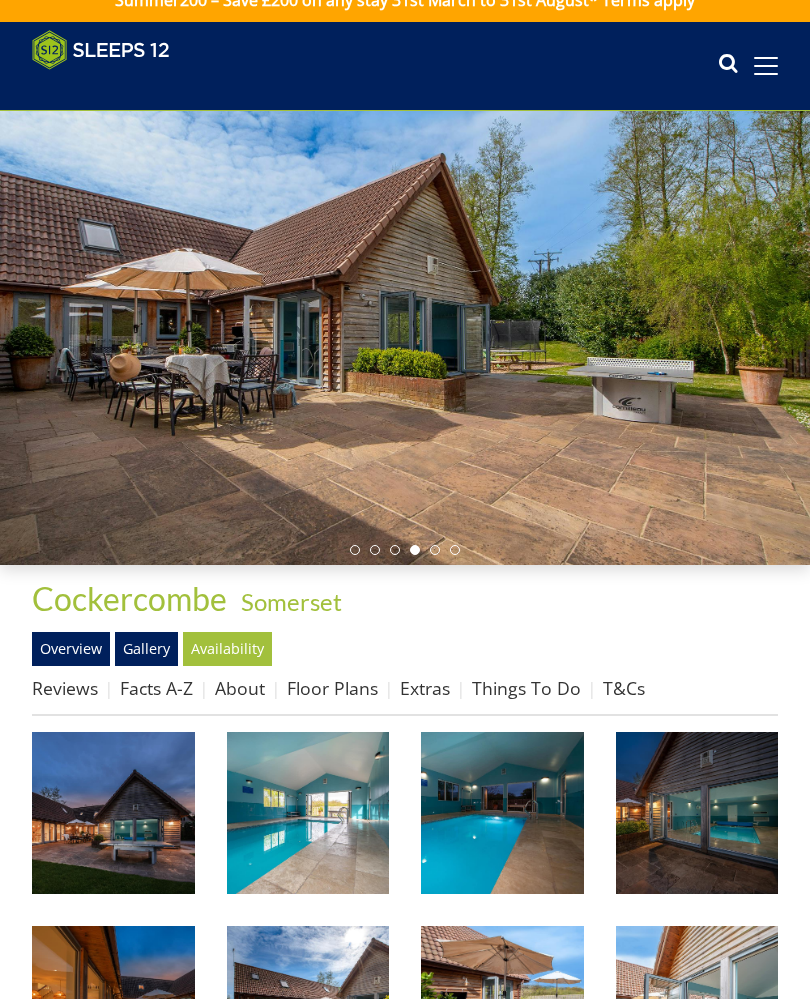 scroll, scrollTop: 0, scrollLeft: 0, axis: both 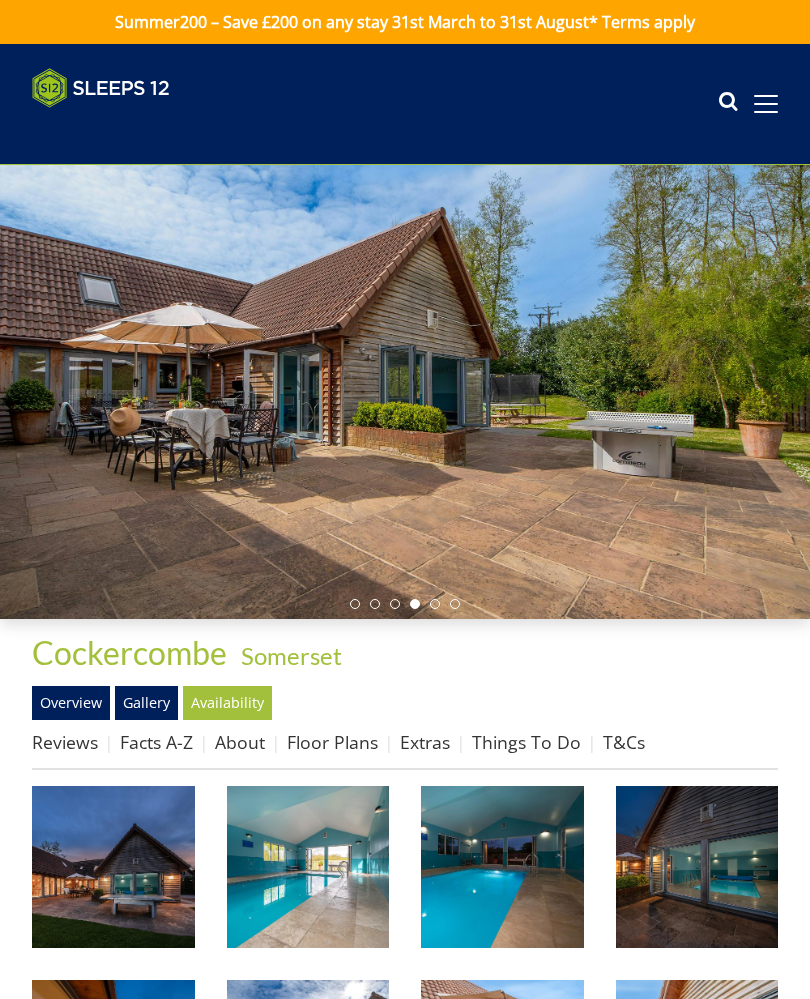 click at bounding box center [728, 104] 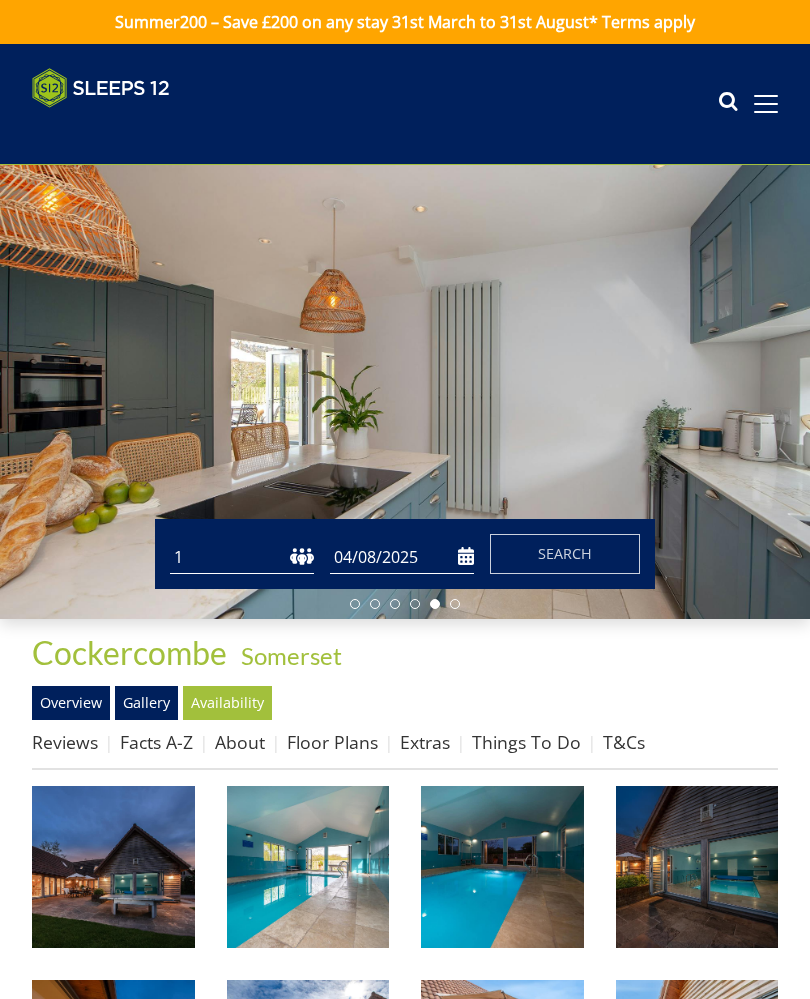 click at bounding box center [728, 104] 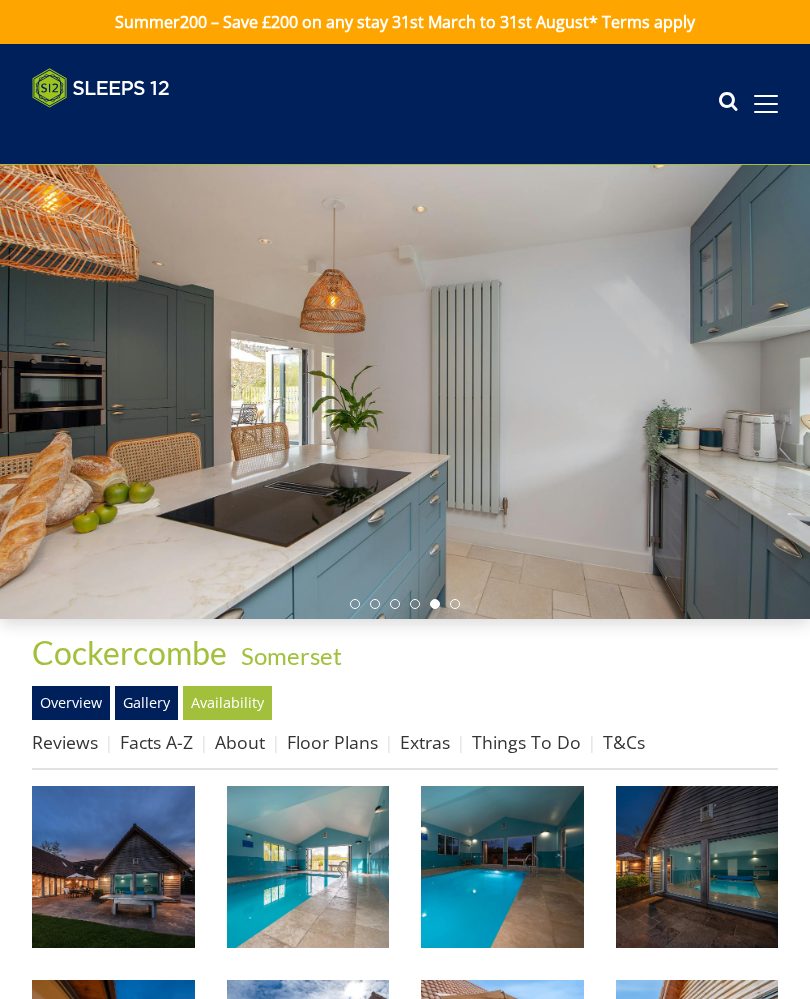 click at bounding box center [728, 104] 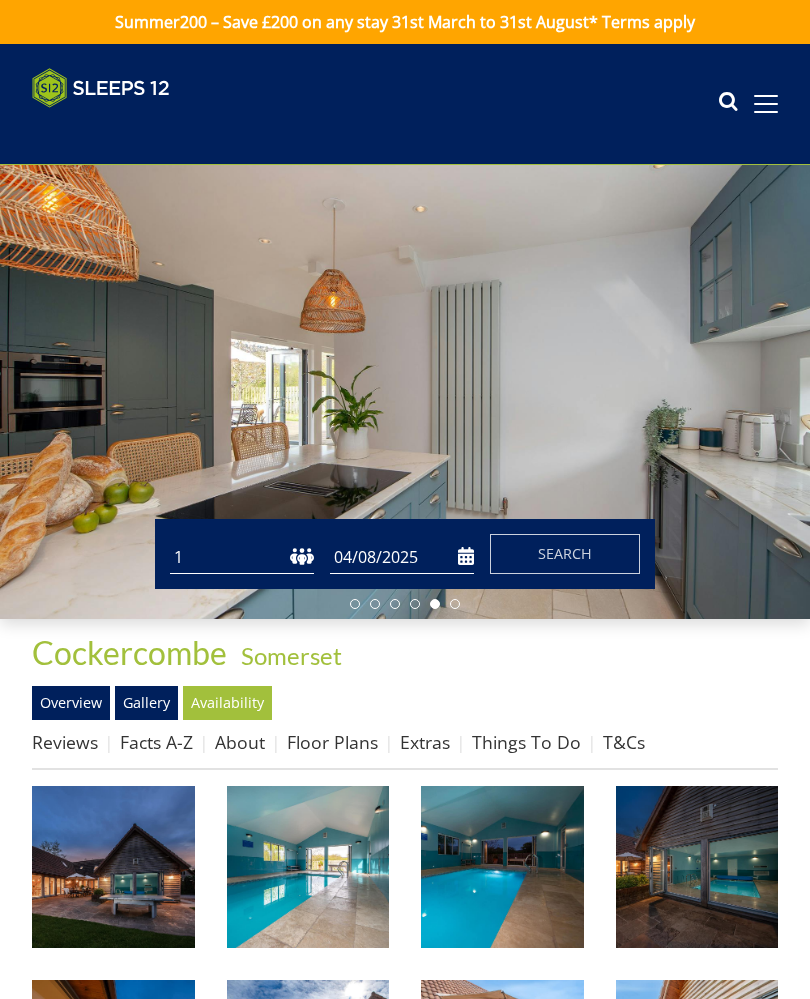 click at bounding box center (101, 88) 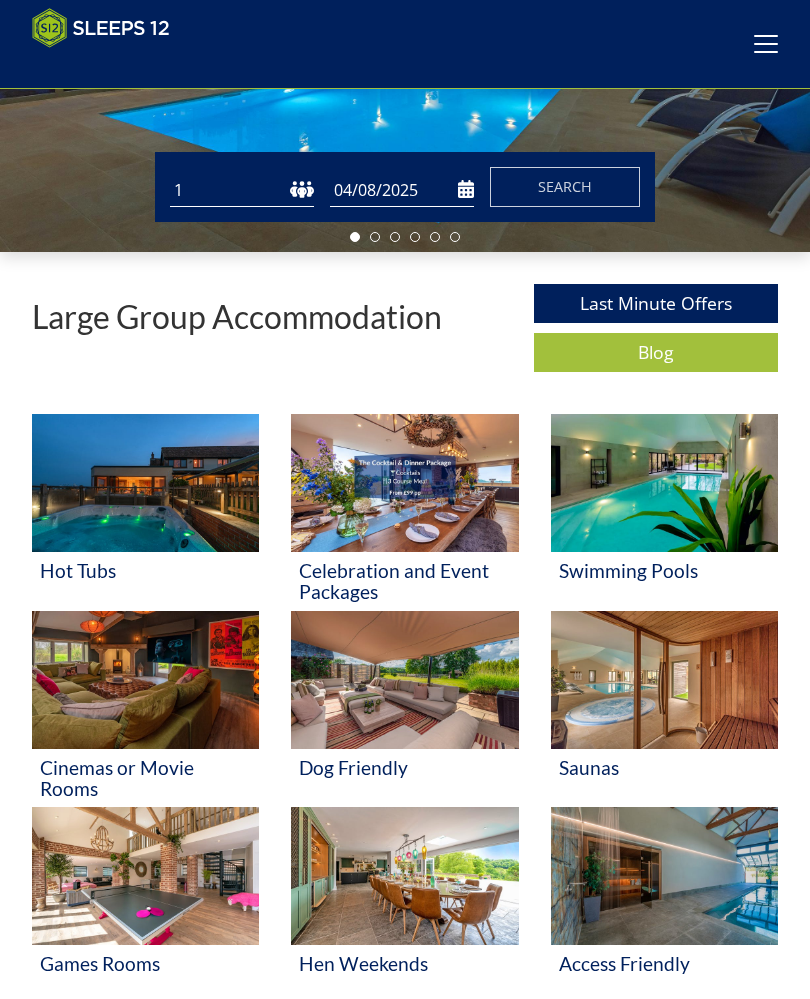 scroll, scrollTop: 354, scrollLeft: 0, axis: vertical 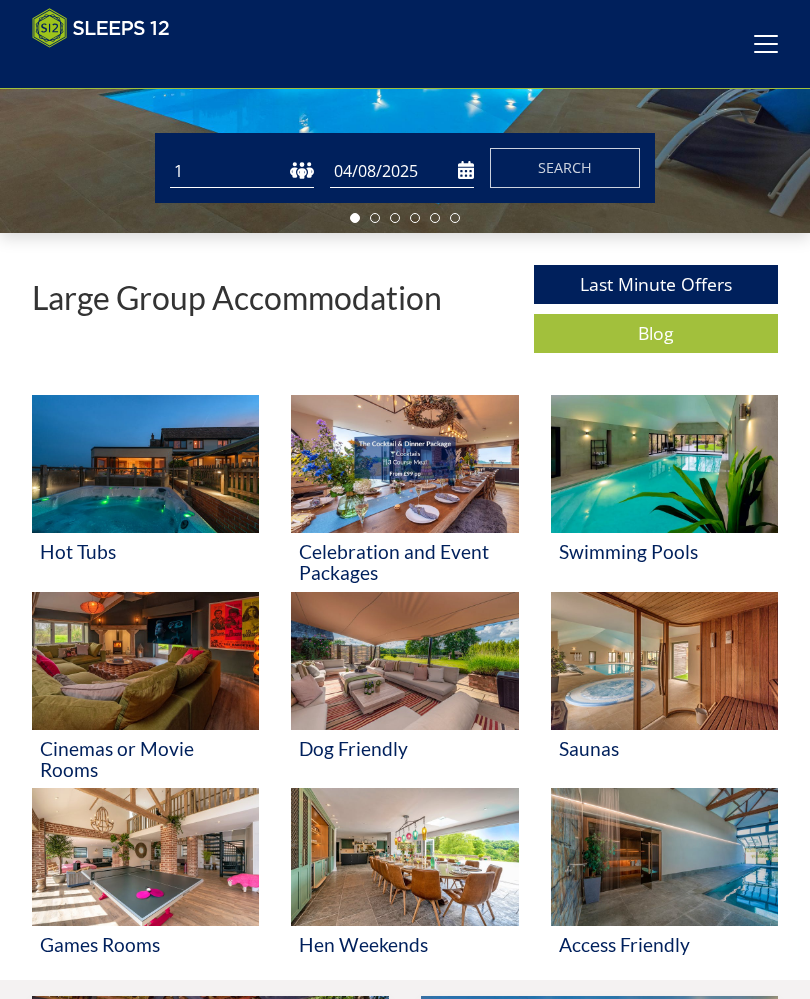 click at bounding box center (664, 464) 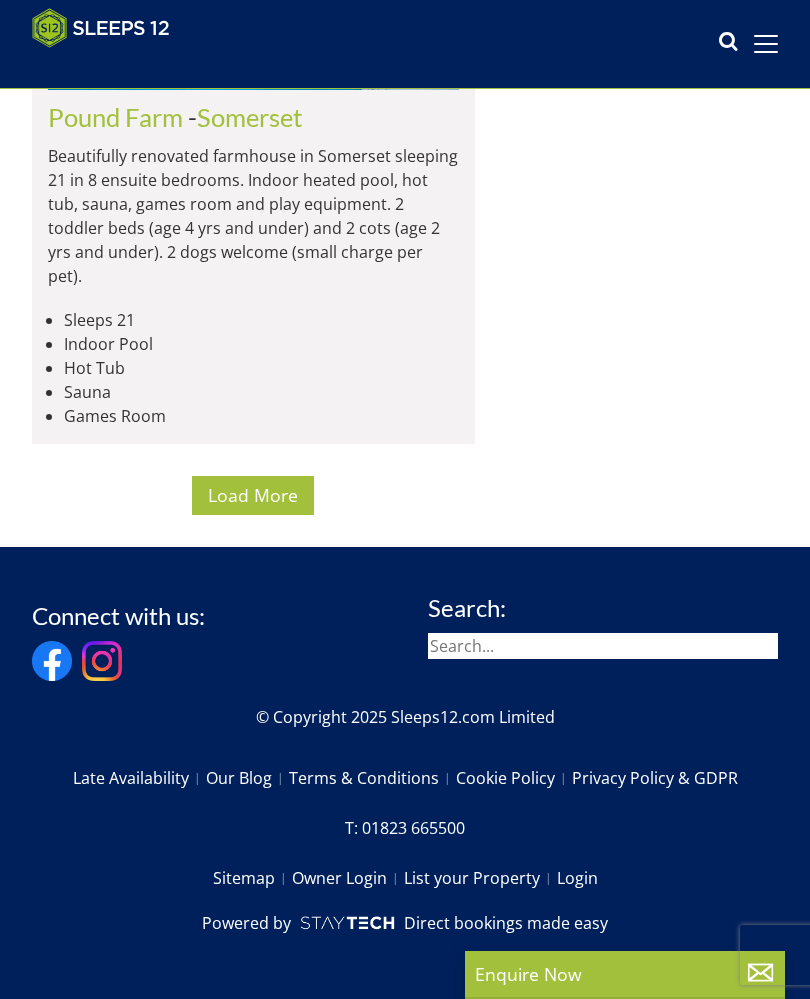 scroll, scrollTop: 13902, scrollLeft: 0, axis: vertical 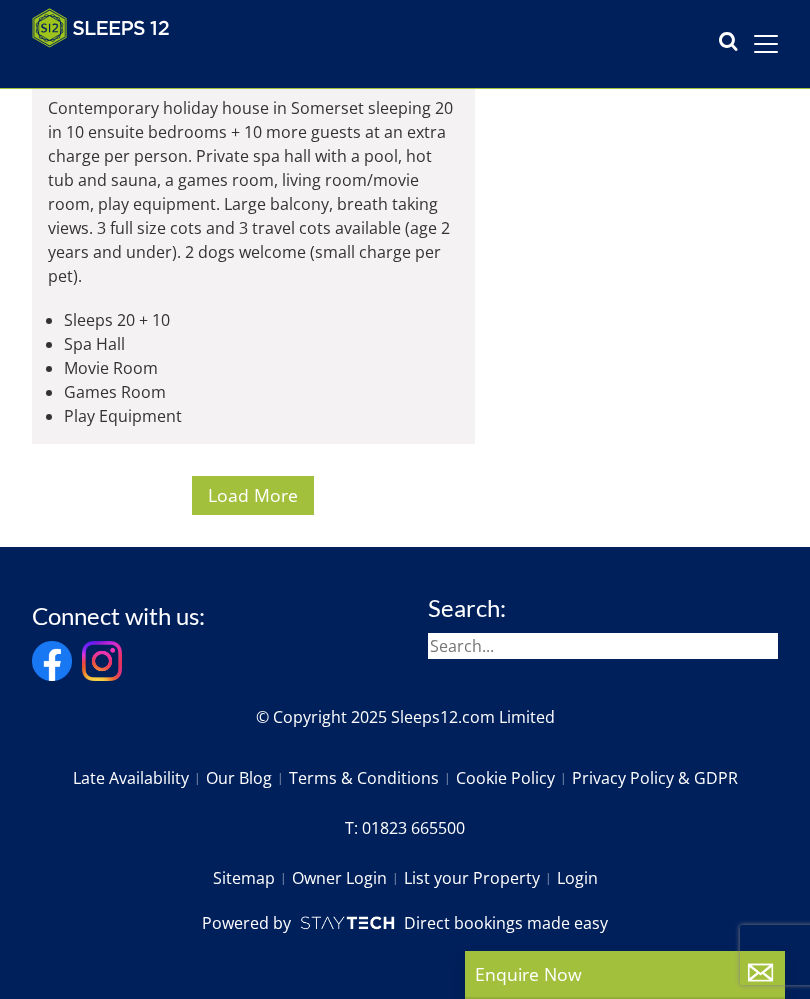 click on "Load More" at bounding box center (253, 495) 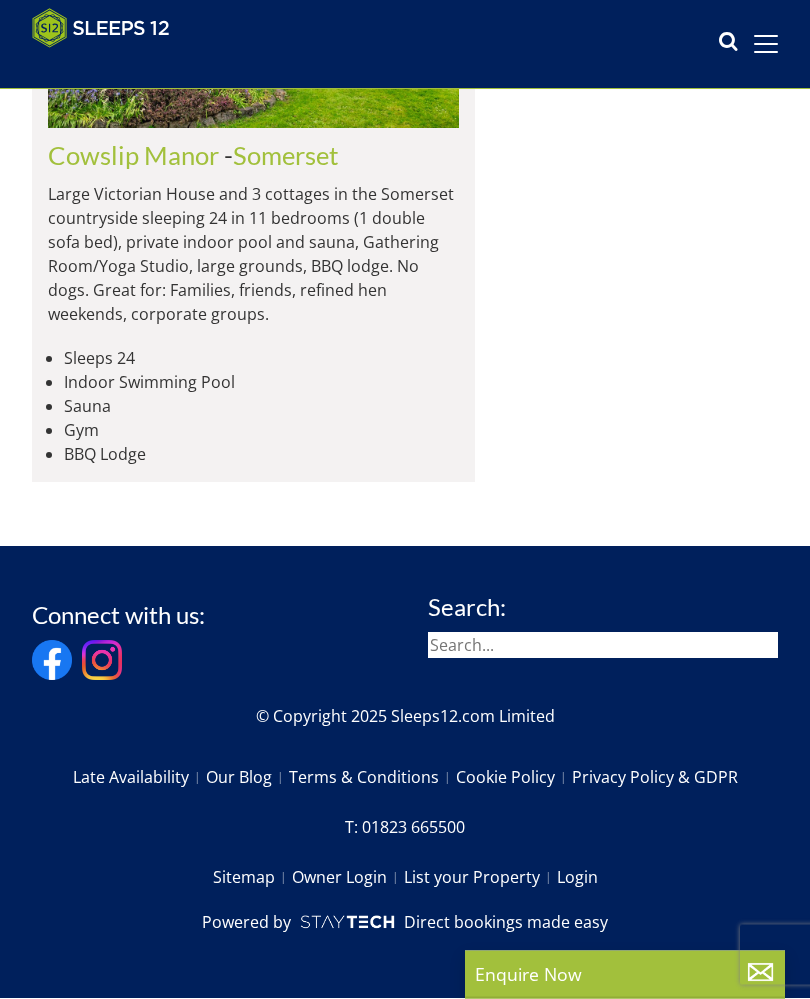 scroll, scrollTop: 32945, scrollLeft: 0, axis: vertical 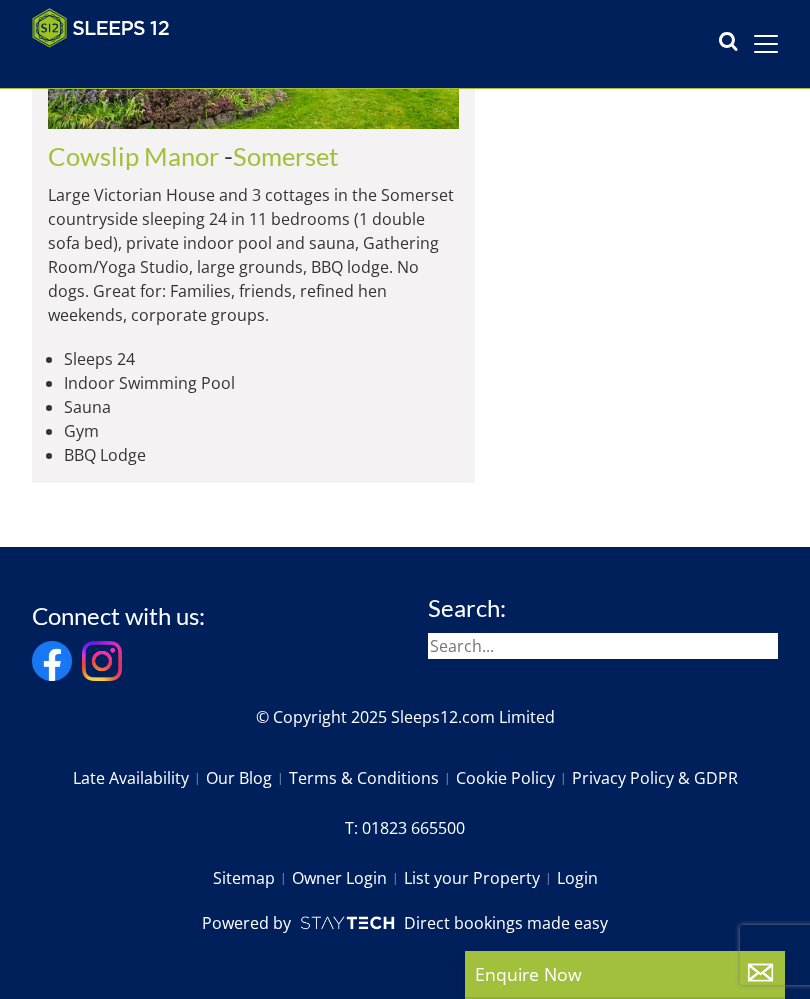 click on "Devon" at bounding box center (167, -583) 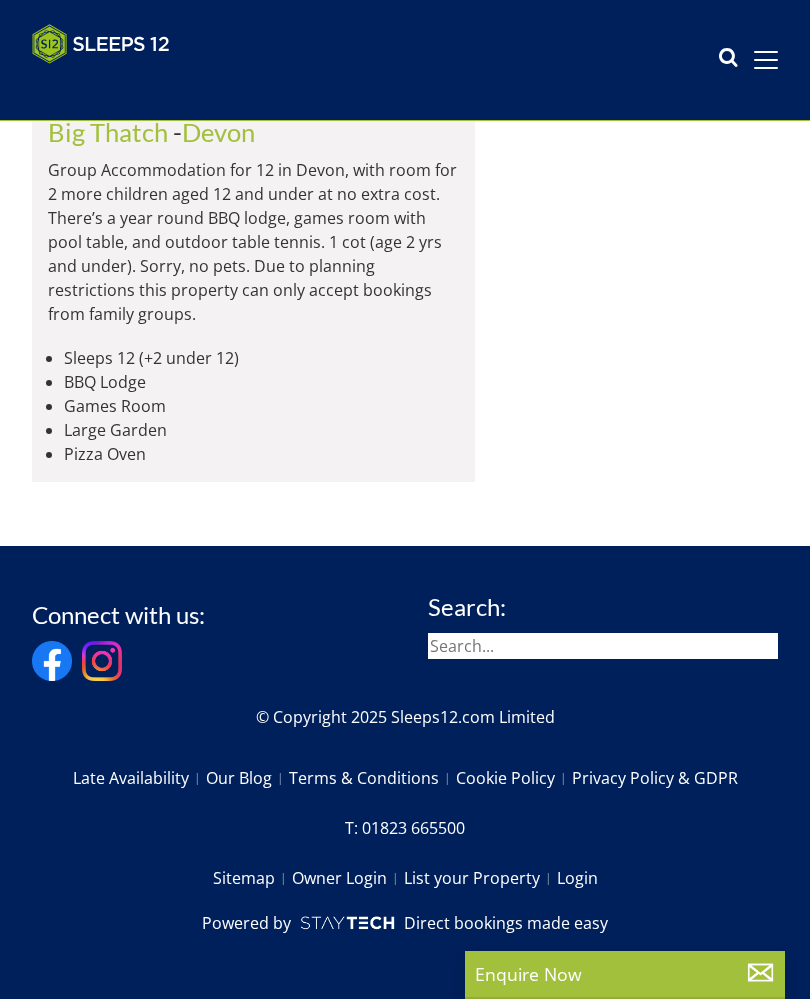 scroll, scrollTop: 0, scrollLeft: 0, axis: both 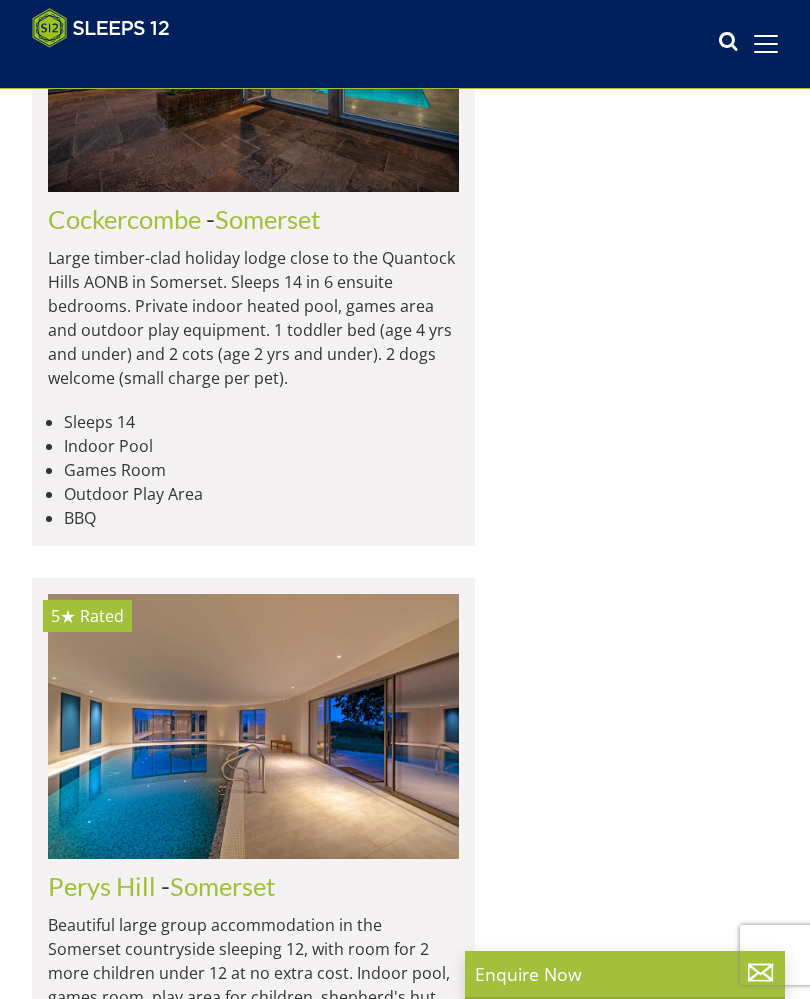 click on "Shires" at bounding box center (82, 2002) 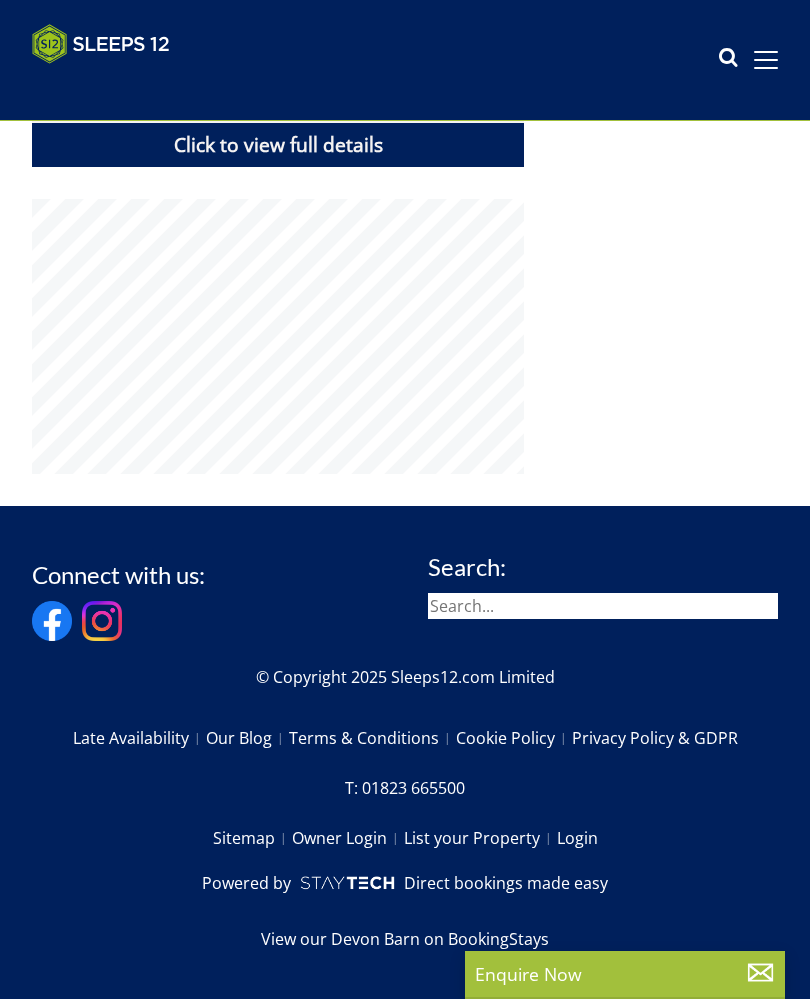 scroll, scrollTop: 0, scrollLeft: 0, axis: both 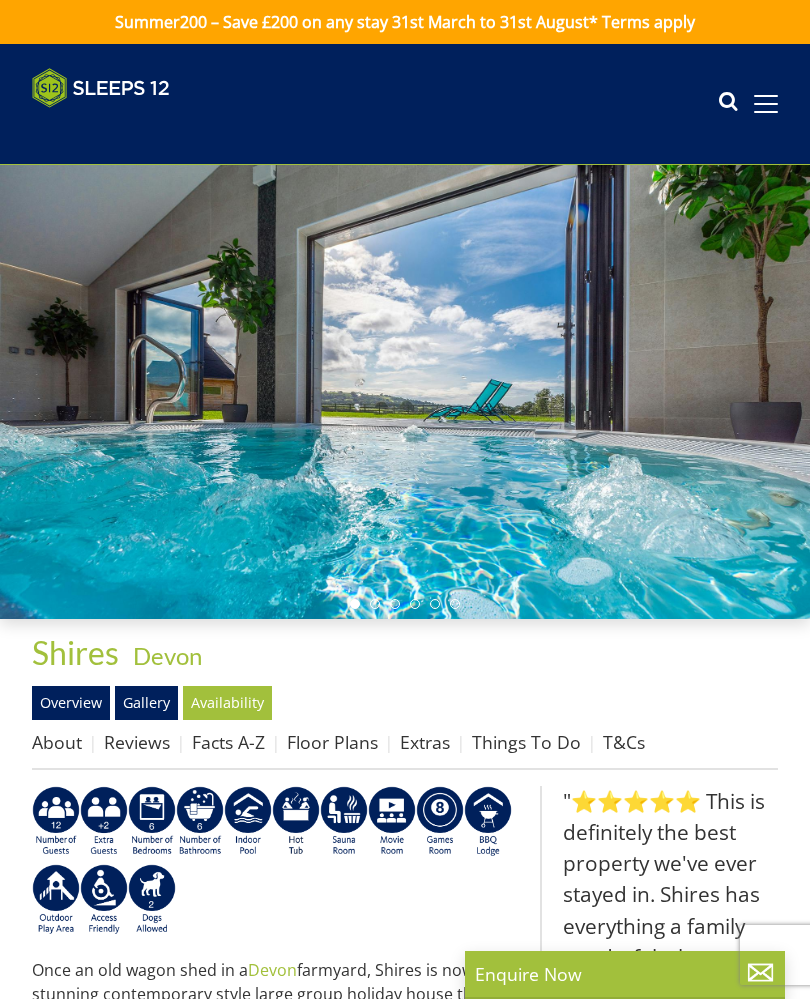 click on "Gallery" at bounding box center [146, 703] 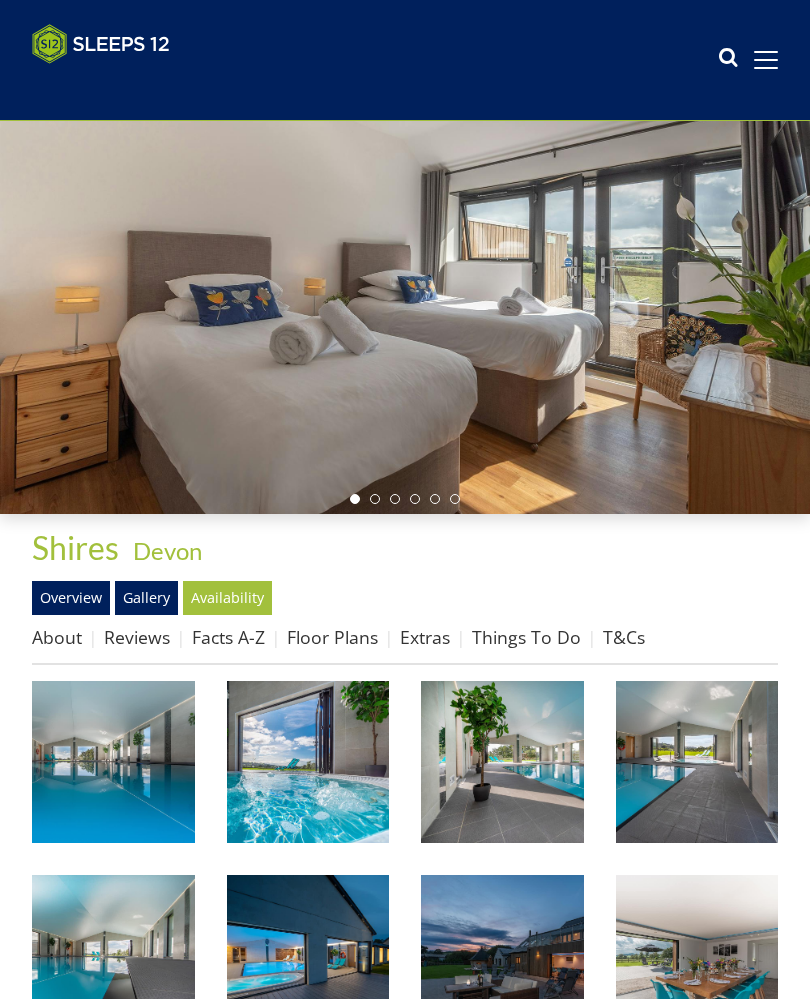 scroll, scrollTop: 115, scrollLeft: 0, axis: vertical 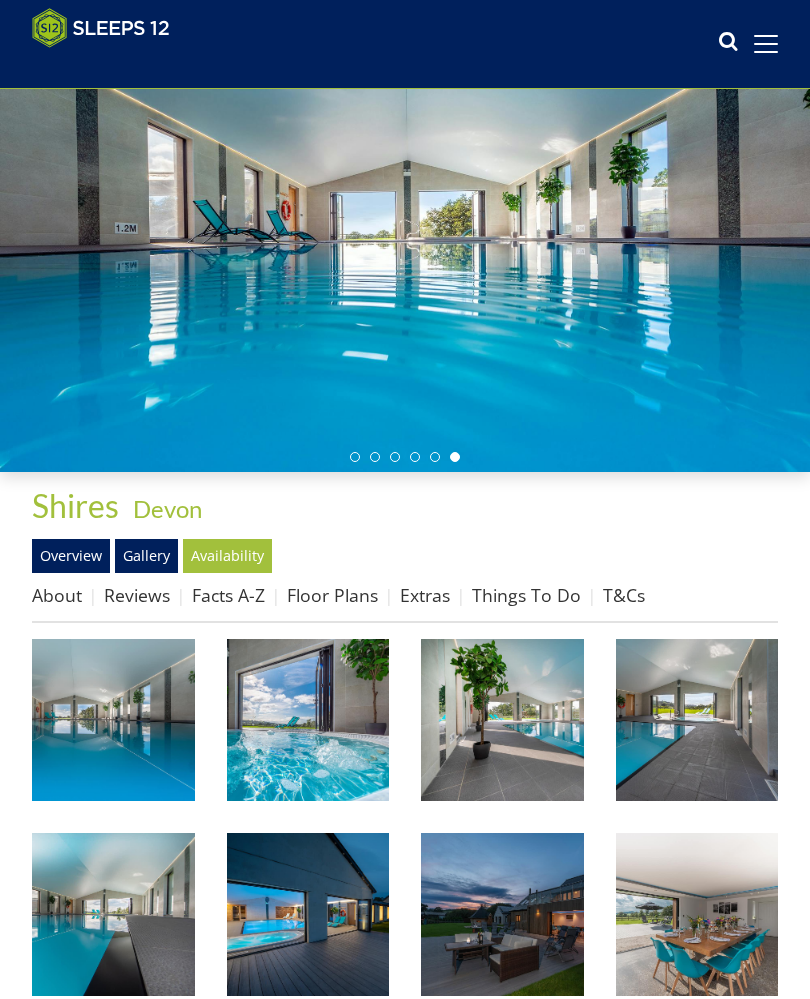 click at bounding box center (113, 720) 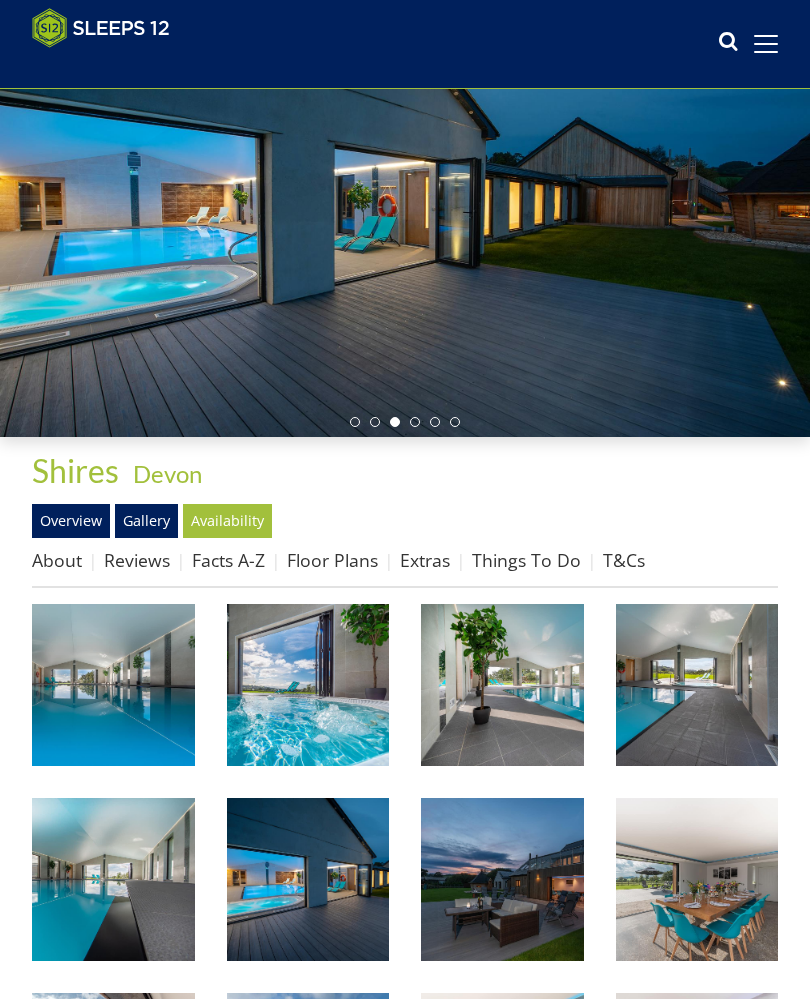 scroll, scrollTop: 150, scrollLeft: 0, axis: vertical 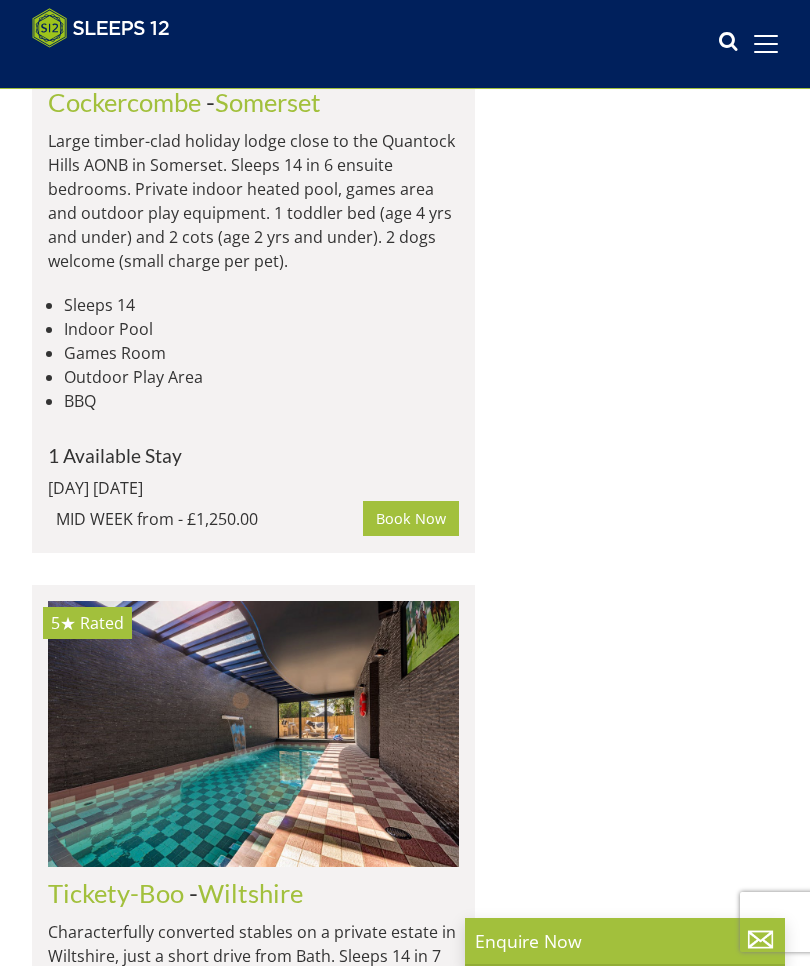 click at bounding box center [253, -58] 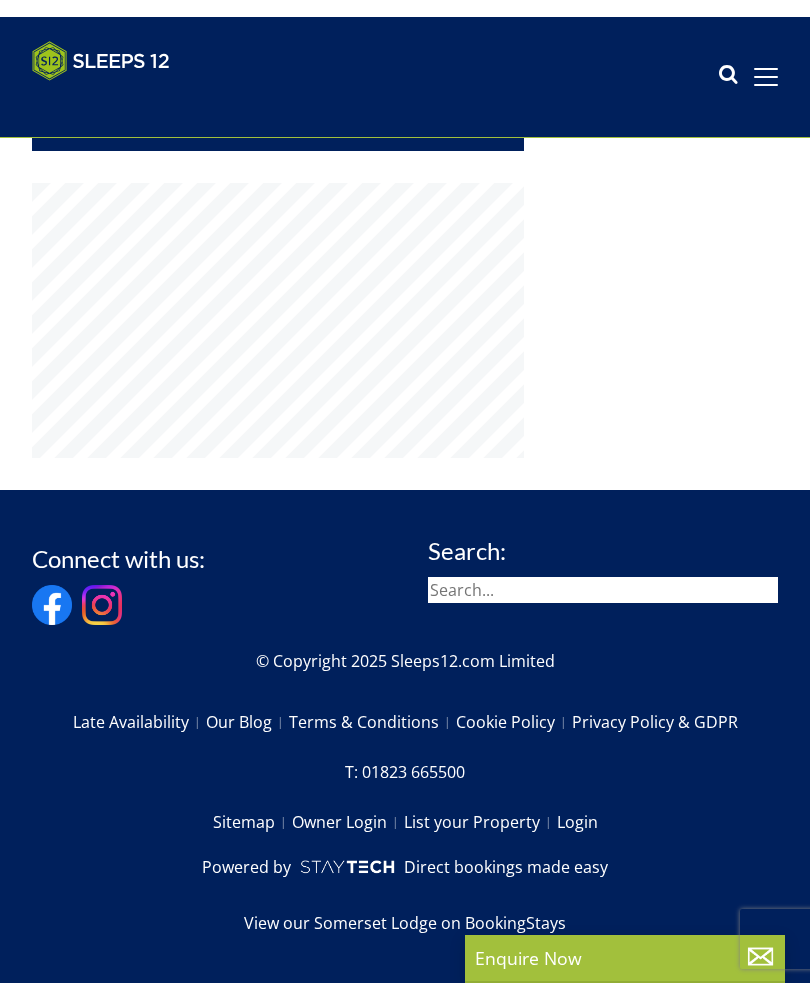 scroll, scrollTop: 0, scrollLeft: 0, axis: both 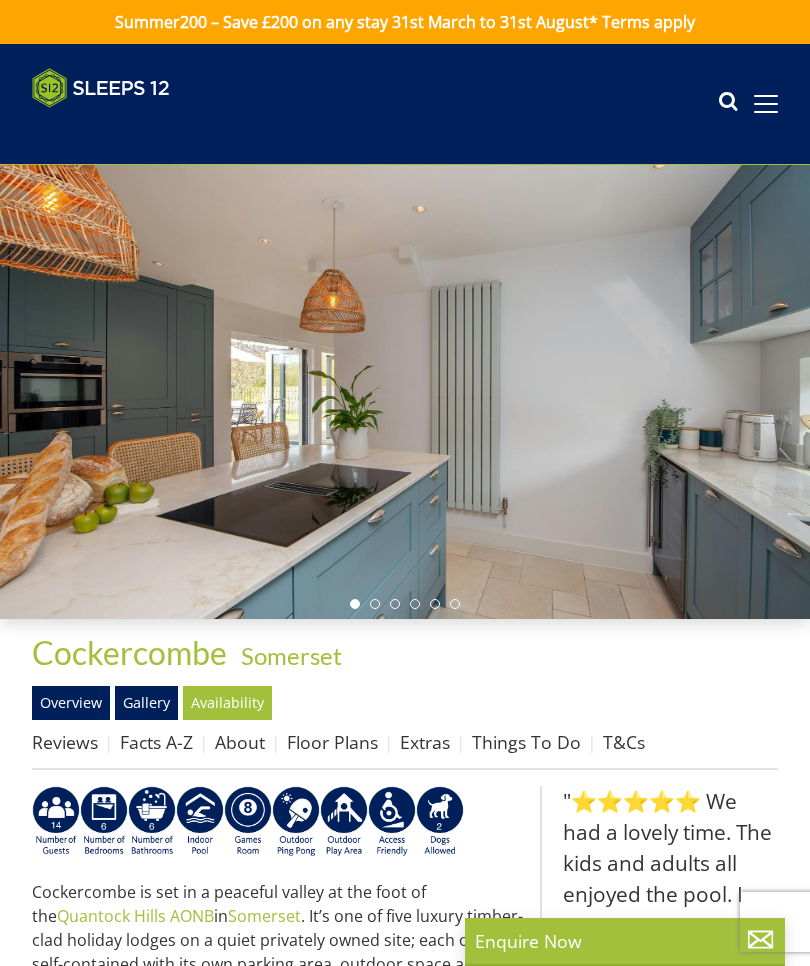 click on "Gallery" at bounding box center (146, 703) 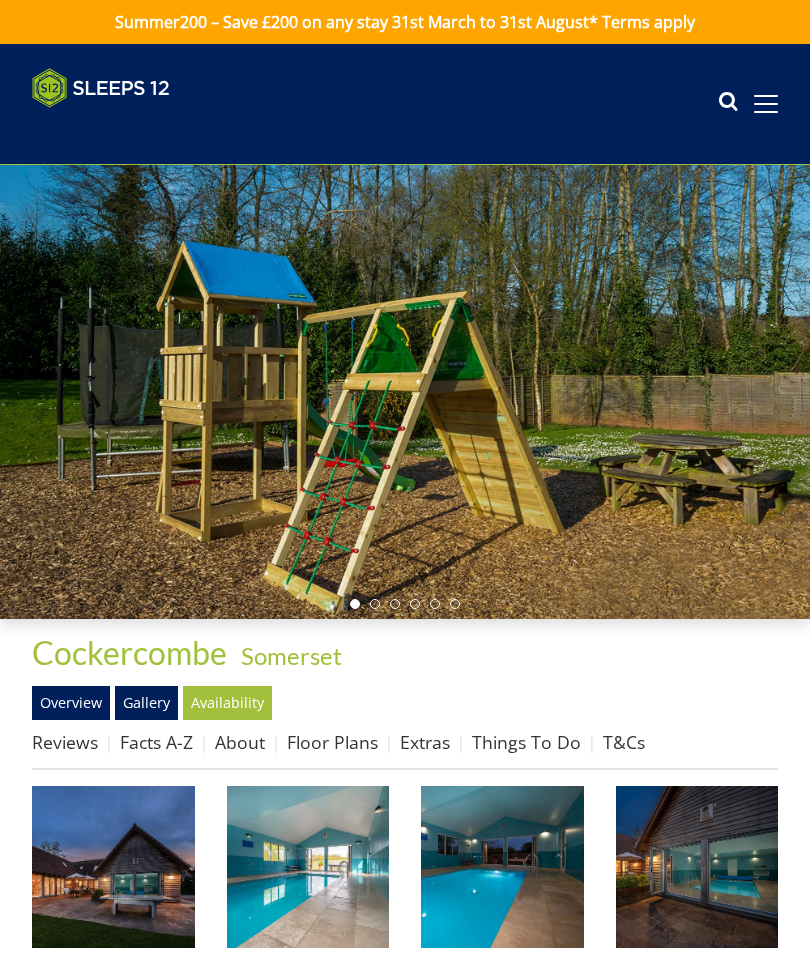 click at bounding box center (113, 867) 